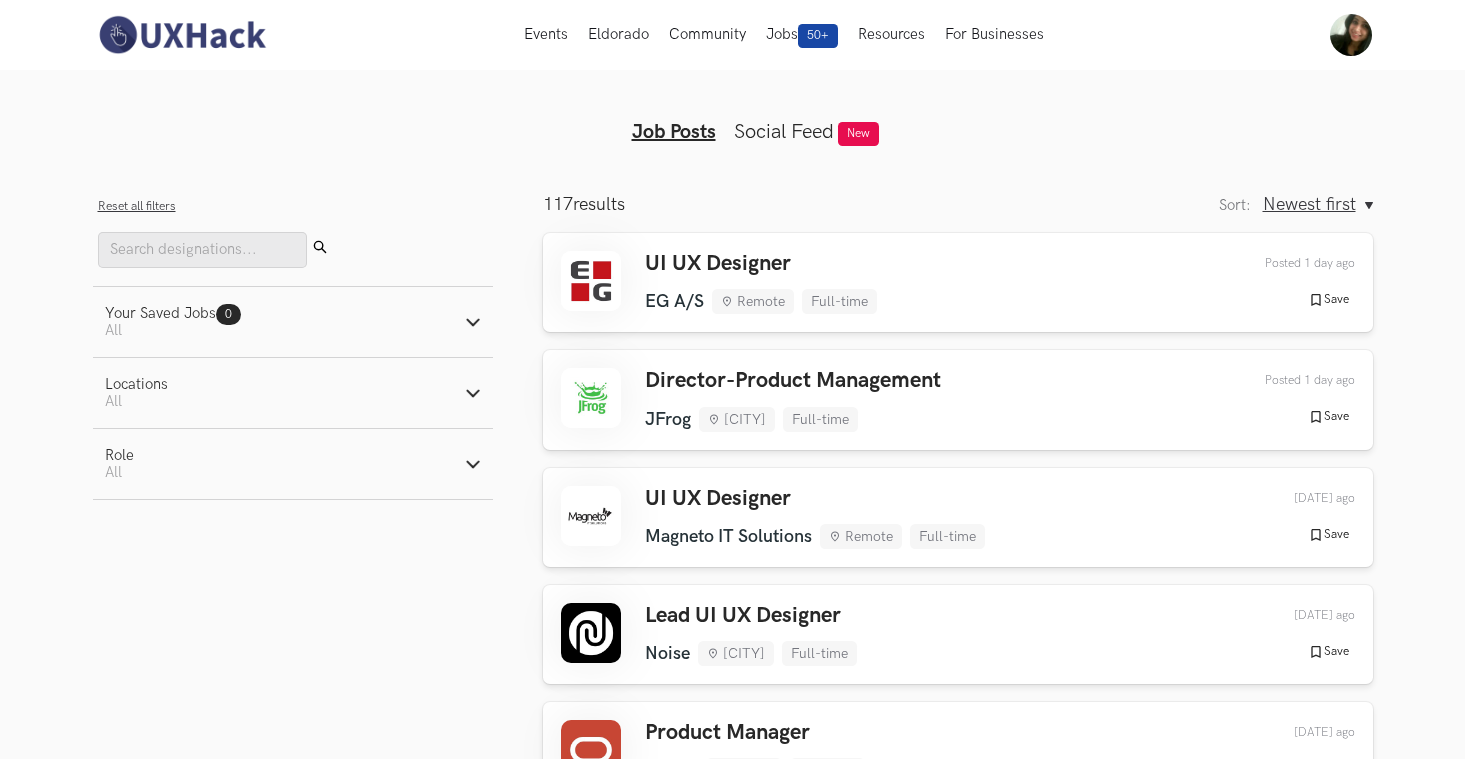 scroll, scrollTop: 0, scrollLeft: 0, axis: both 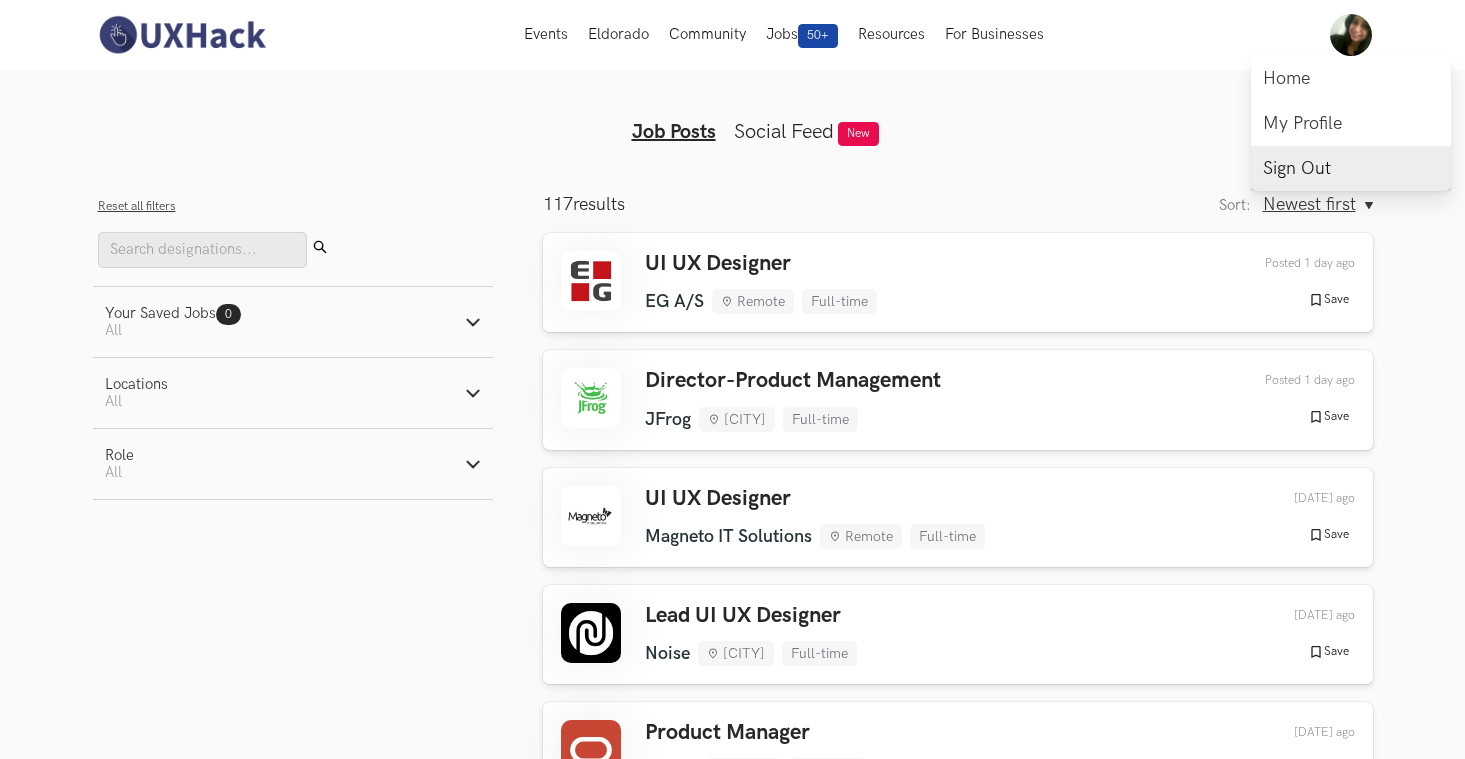 click on "Sign Out" at bounding box center [1351, 168] 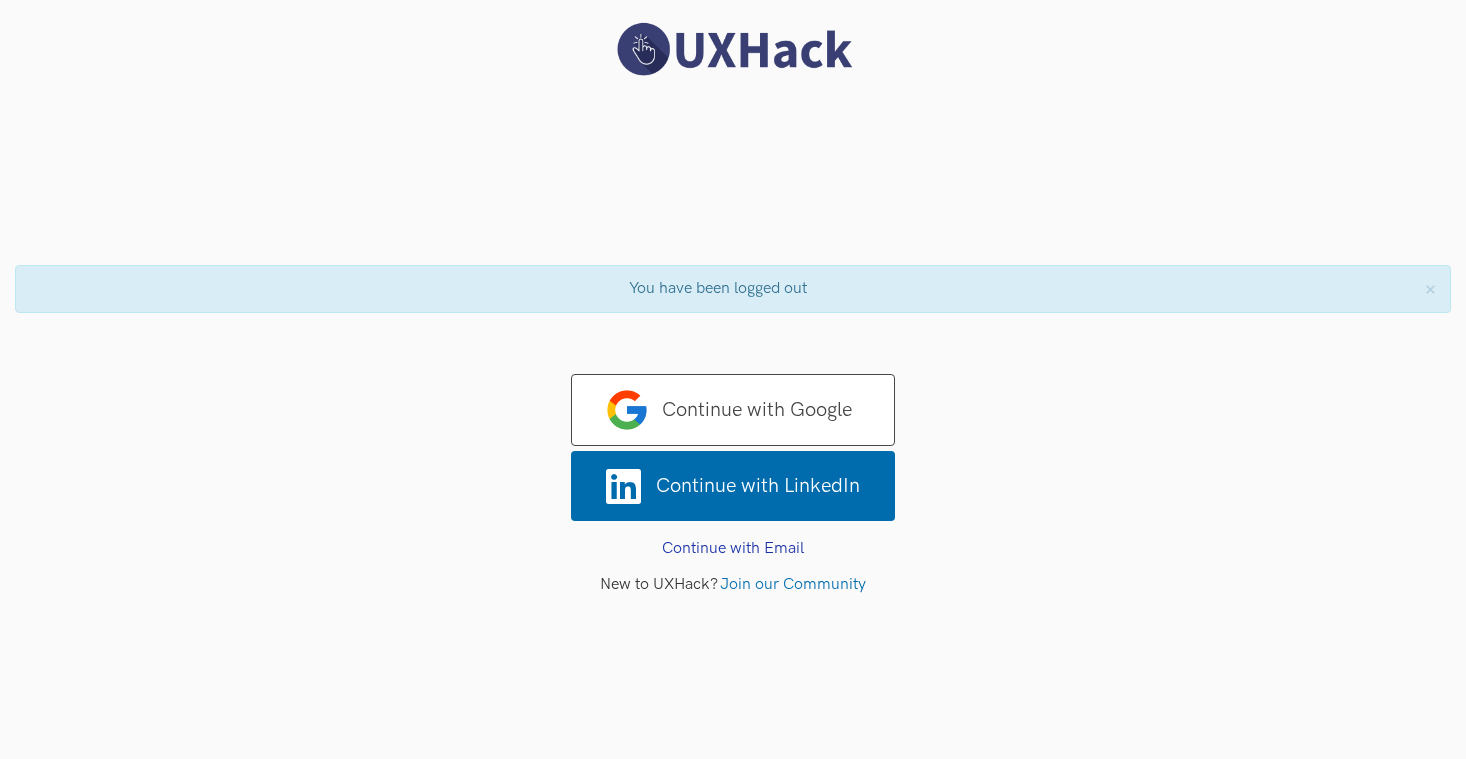 scroll, scrollTop: 0, scrollLeft: 0, axis: both 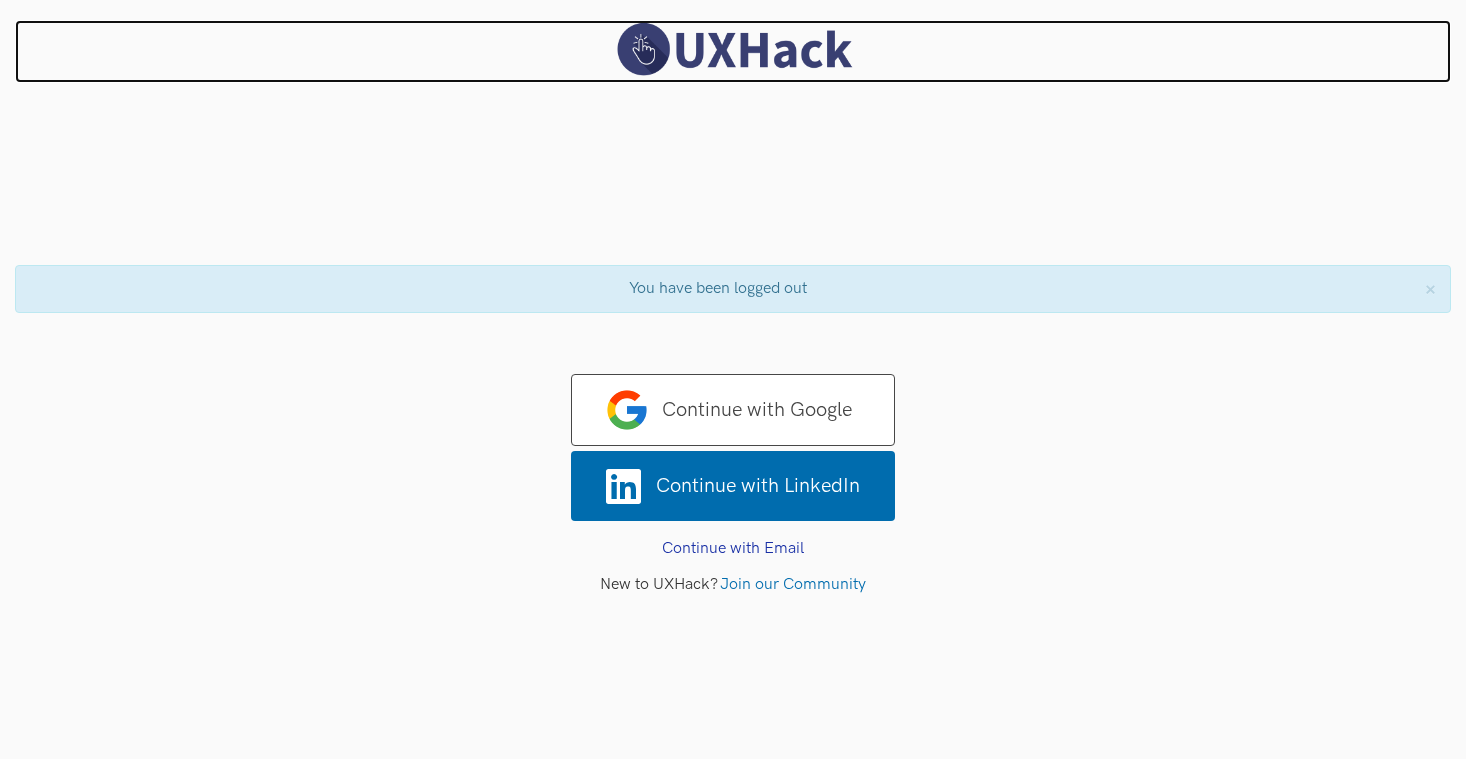 click at bounding box center [733, 49] 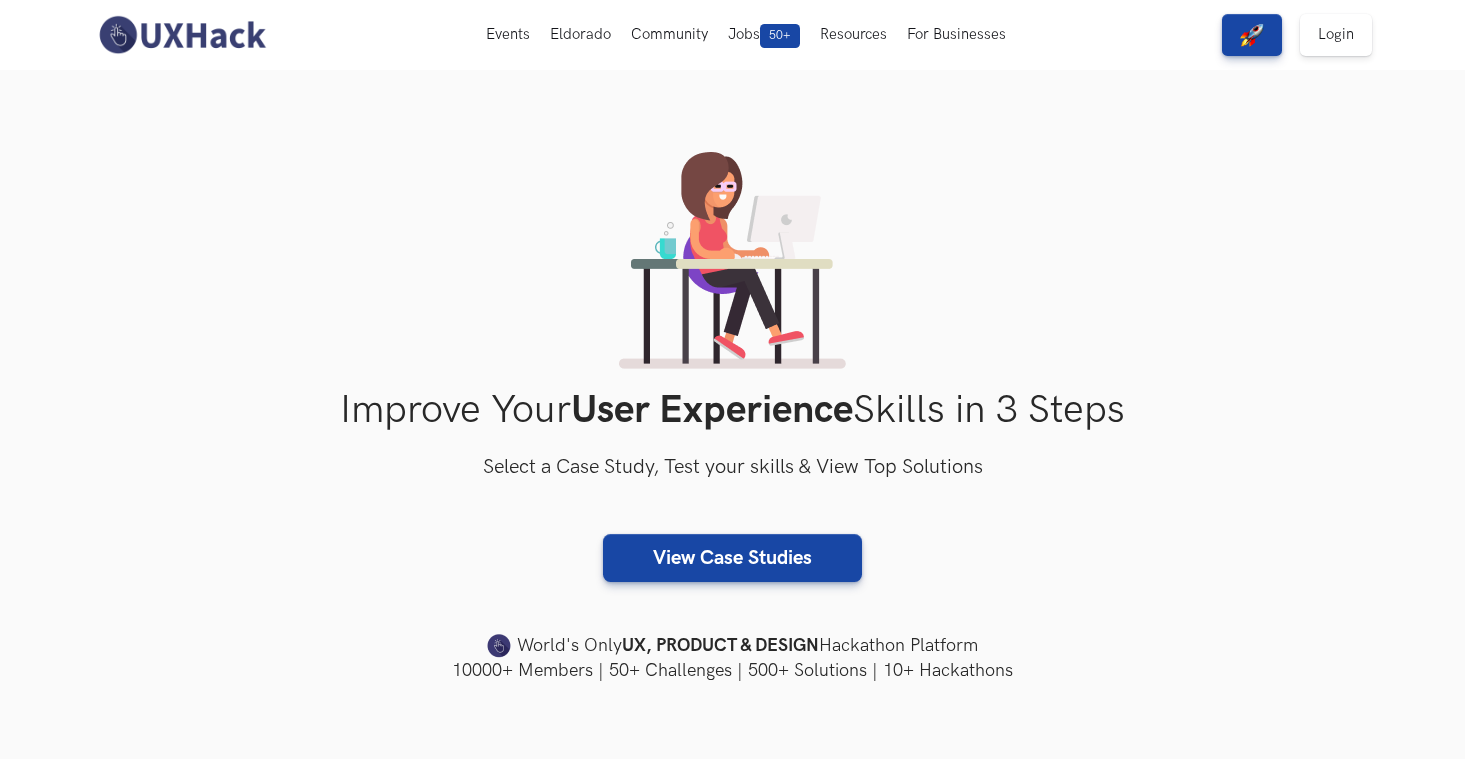 scroll, scrollTop: 0, scrollLeft: 0, axis: both 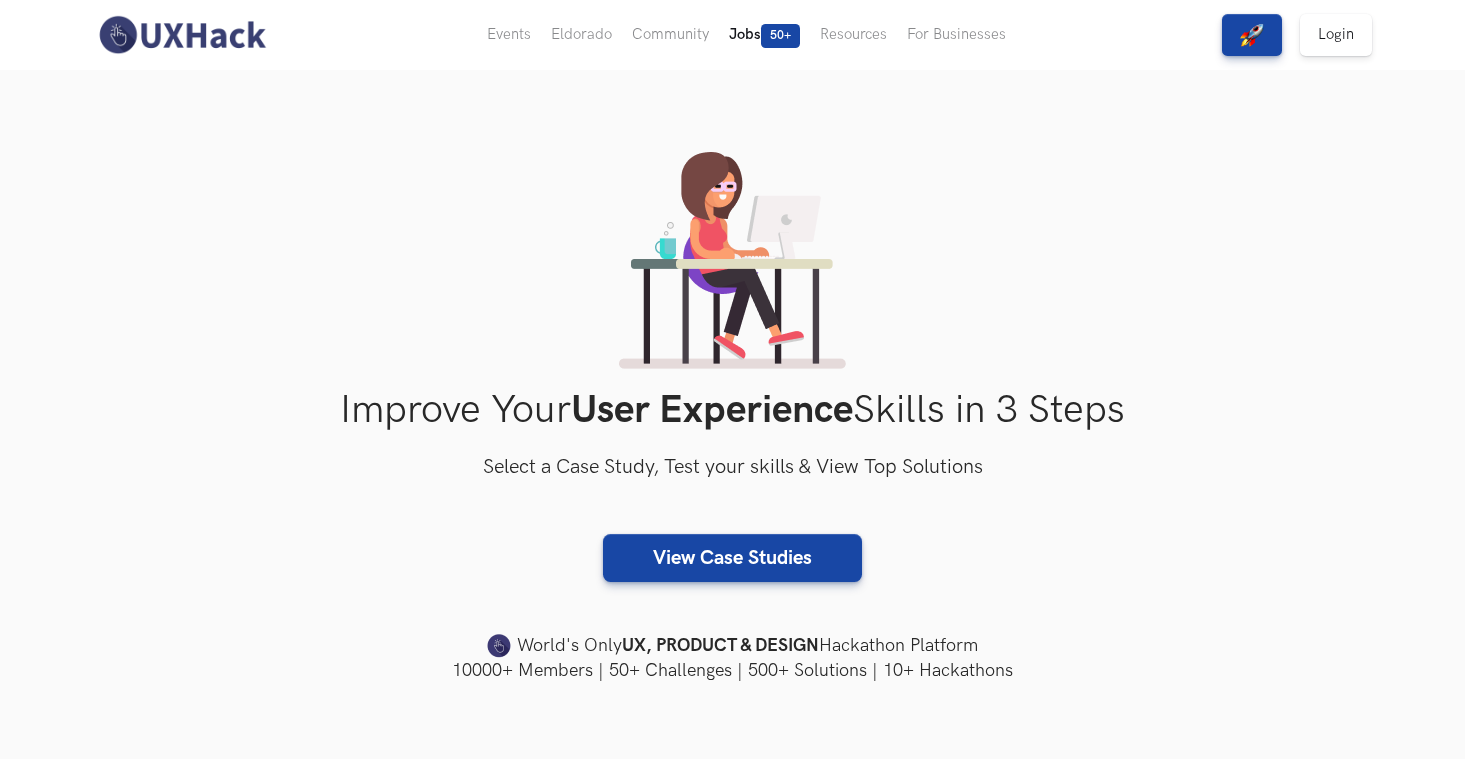 click on "Jobs  50+" at bounding box center [764, 35] 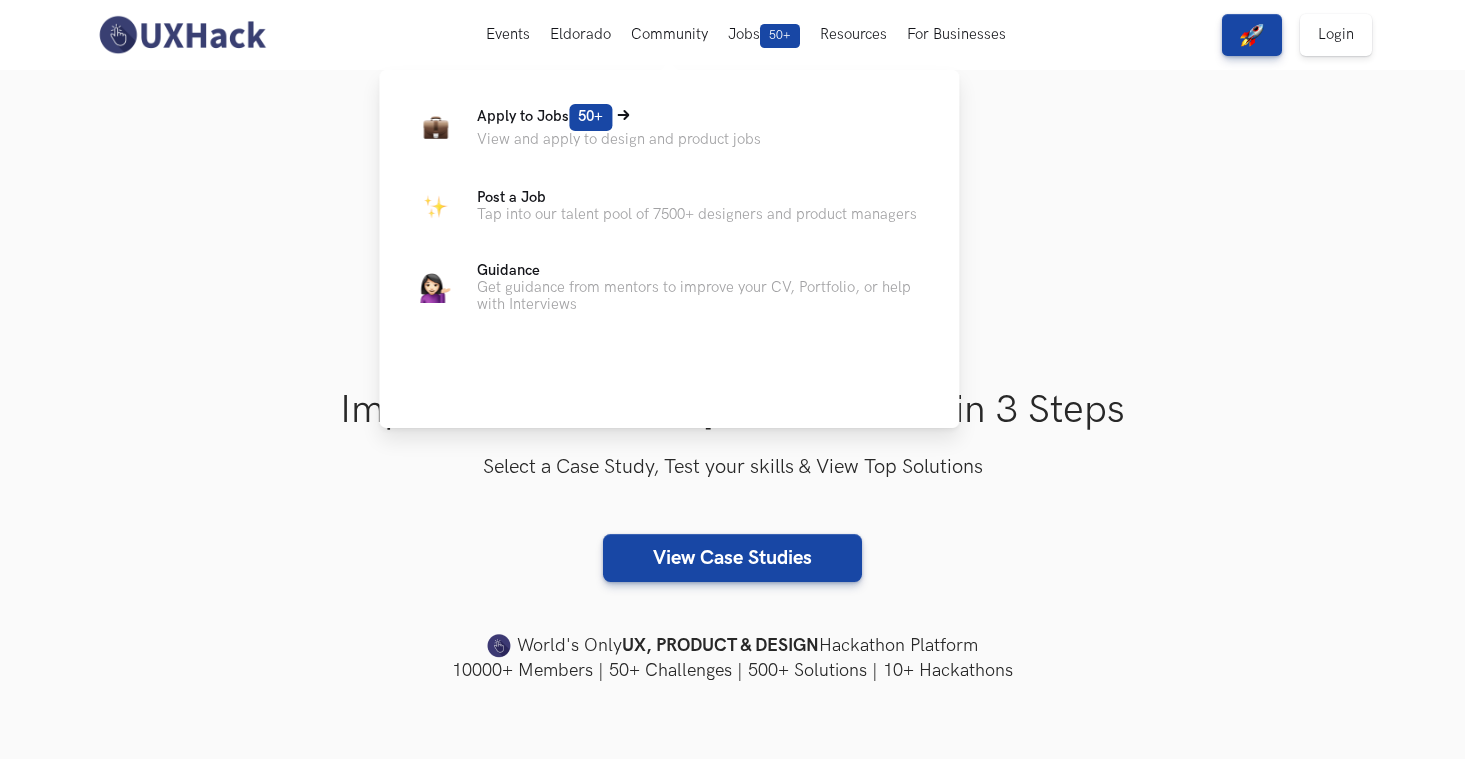 click on "50+" at bounding box center [590, 117] 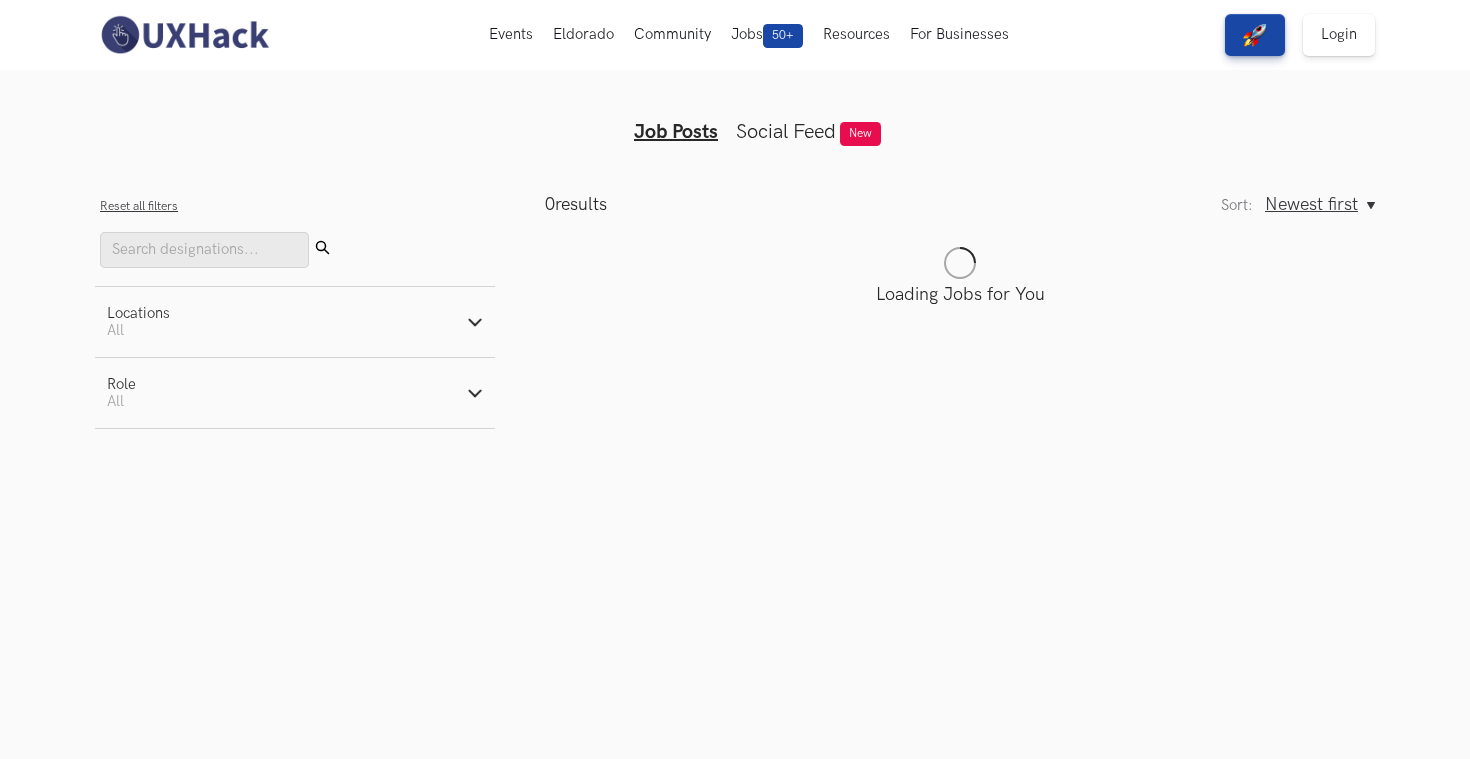 scroll, scrollTop: 0, scrollLeft: 0, axis: both 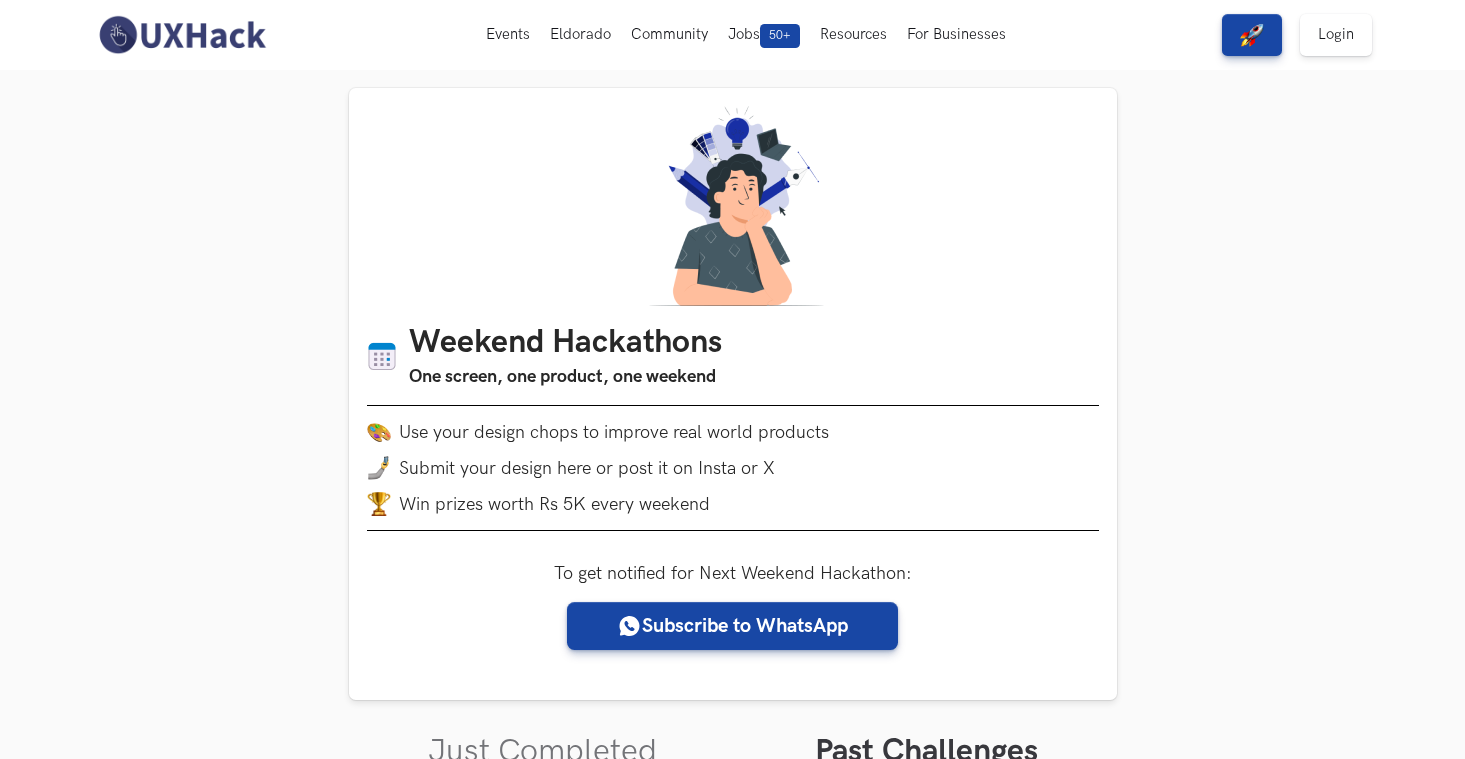 click at bounding box center [182, 35] 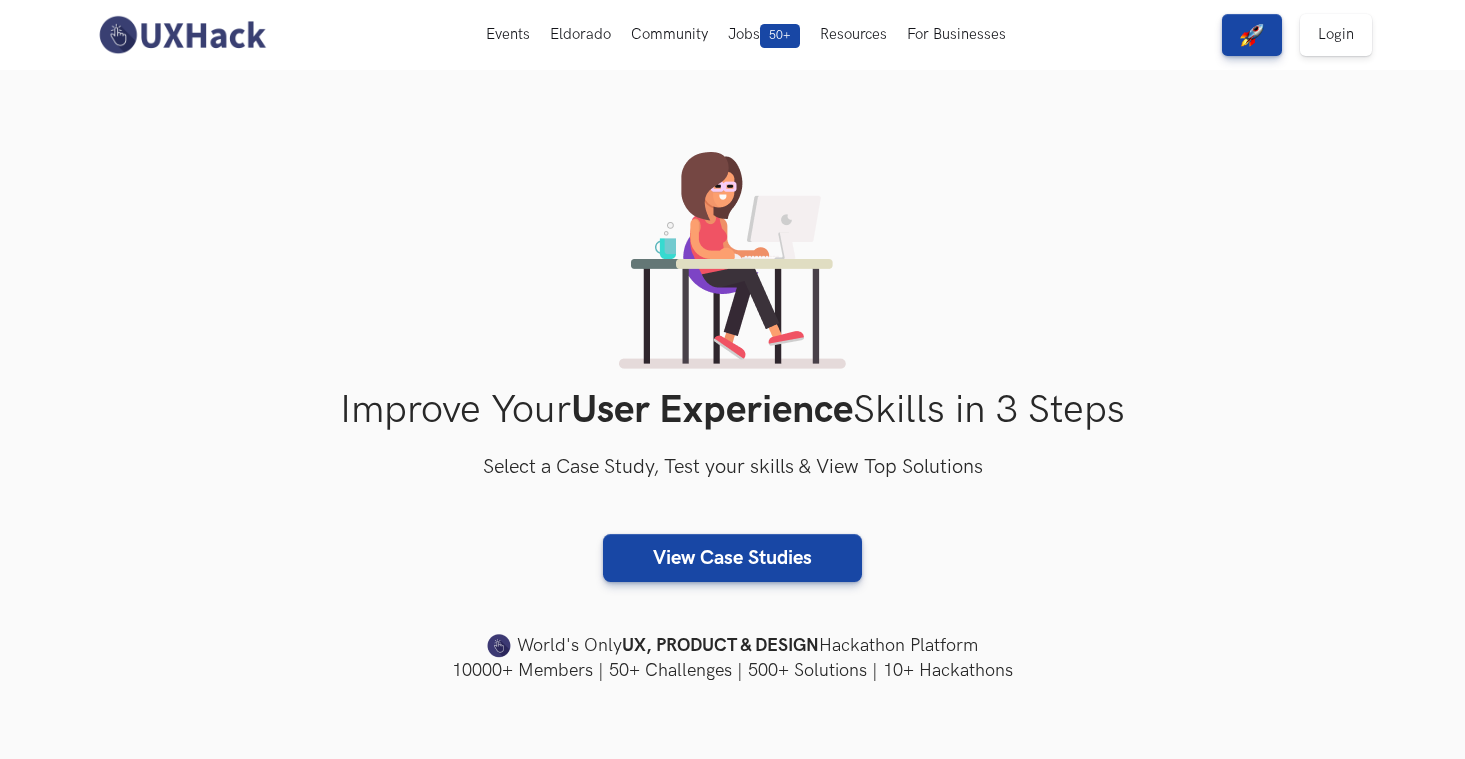 scroll, scrollTop: 0, scrollLeft: 0, axis: both 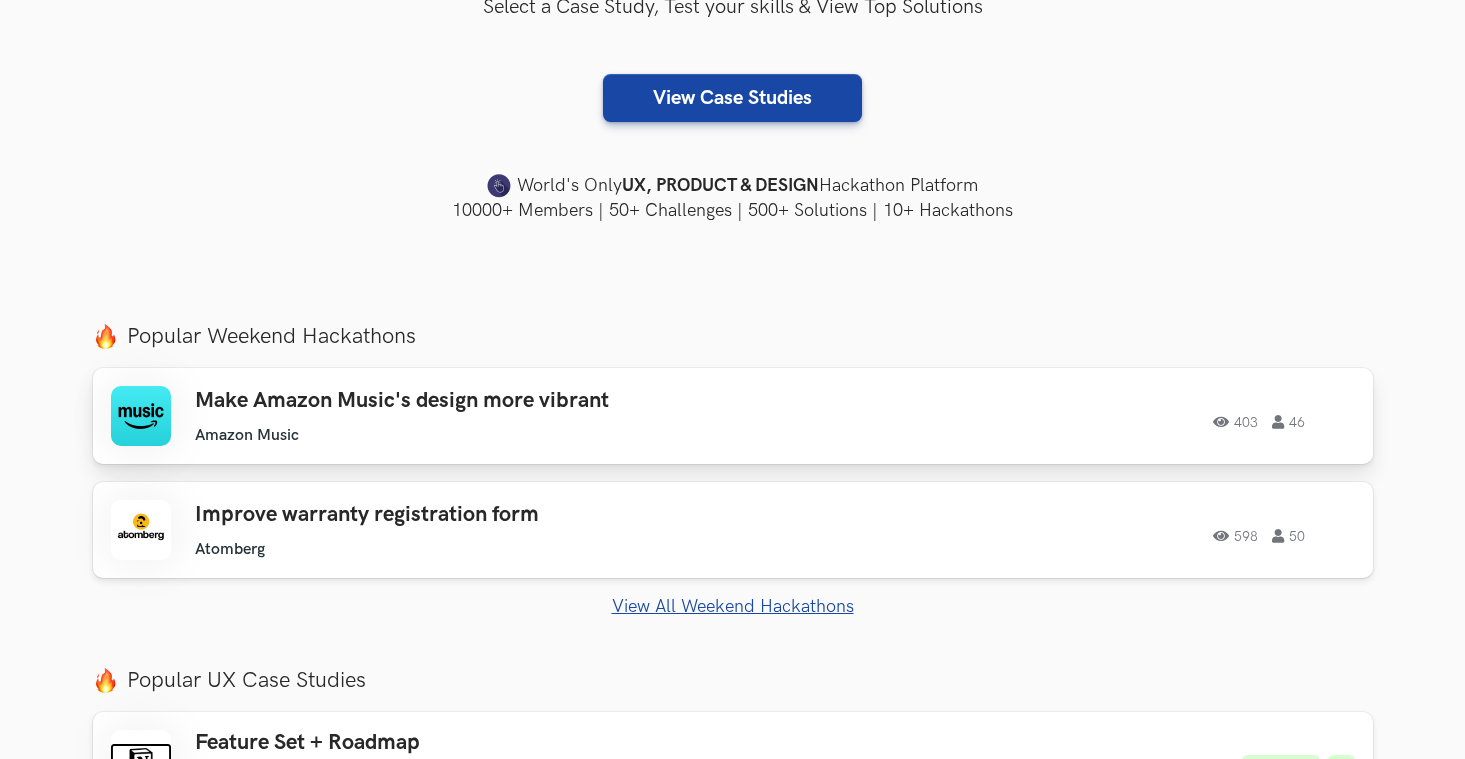 click on "Make Amazon Music's design more vibrant" at bounding box center (479, 401) 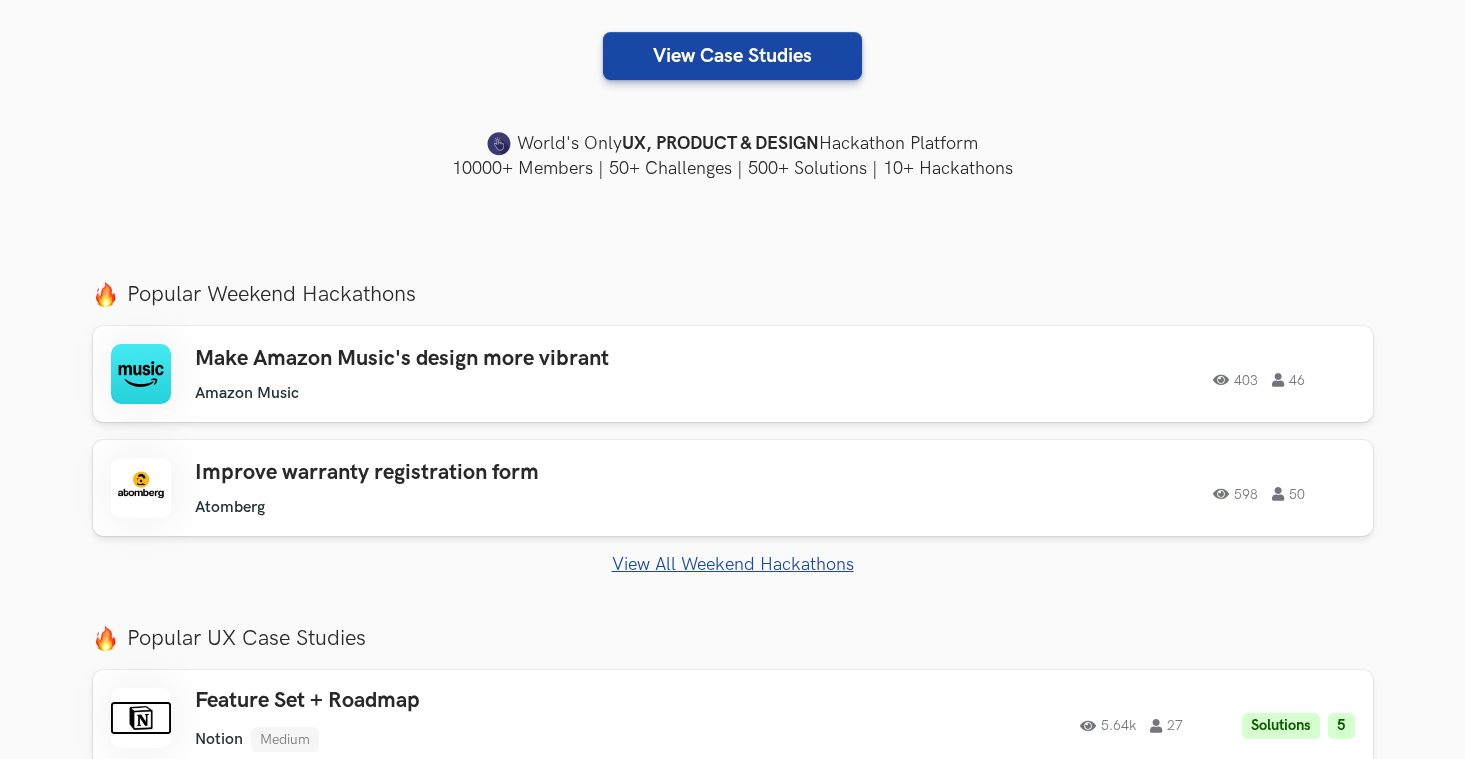 scroll, scrollTop: 542, scrollLeft: 0, axis: vertical 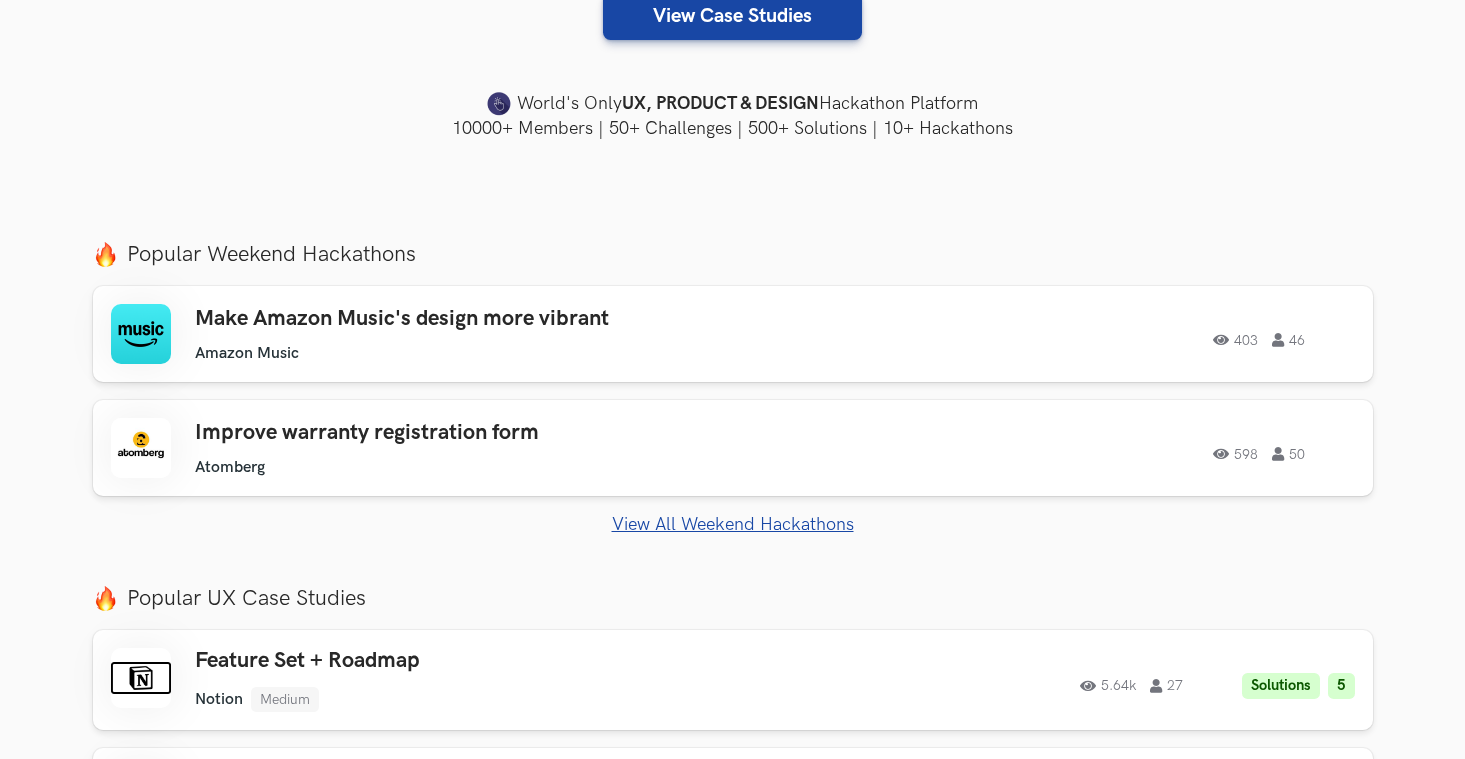 click on "View All Weekend Hackathons" at bounding box center (733, 524) 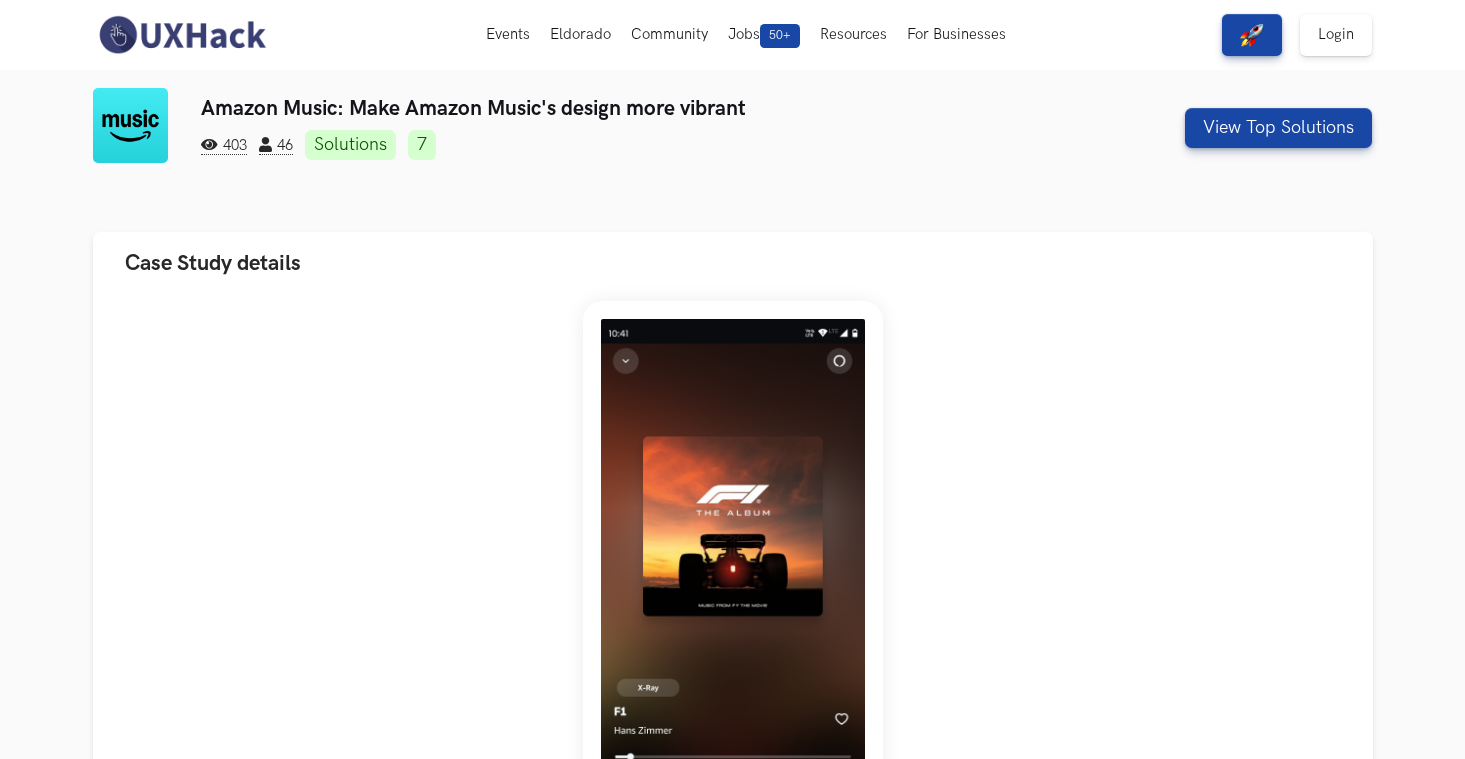 scroll, scrollTop: 0, scrollLeft: 0, axis: both 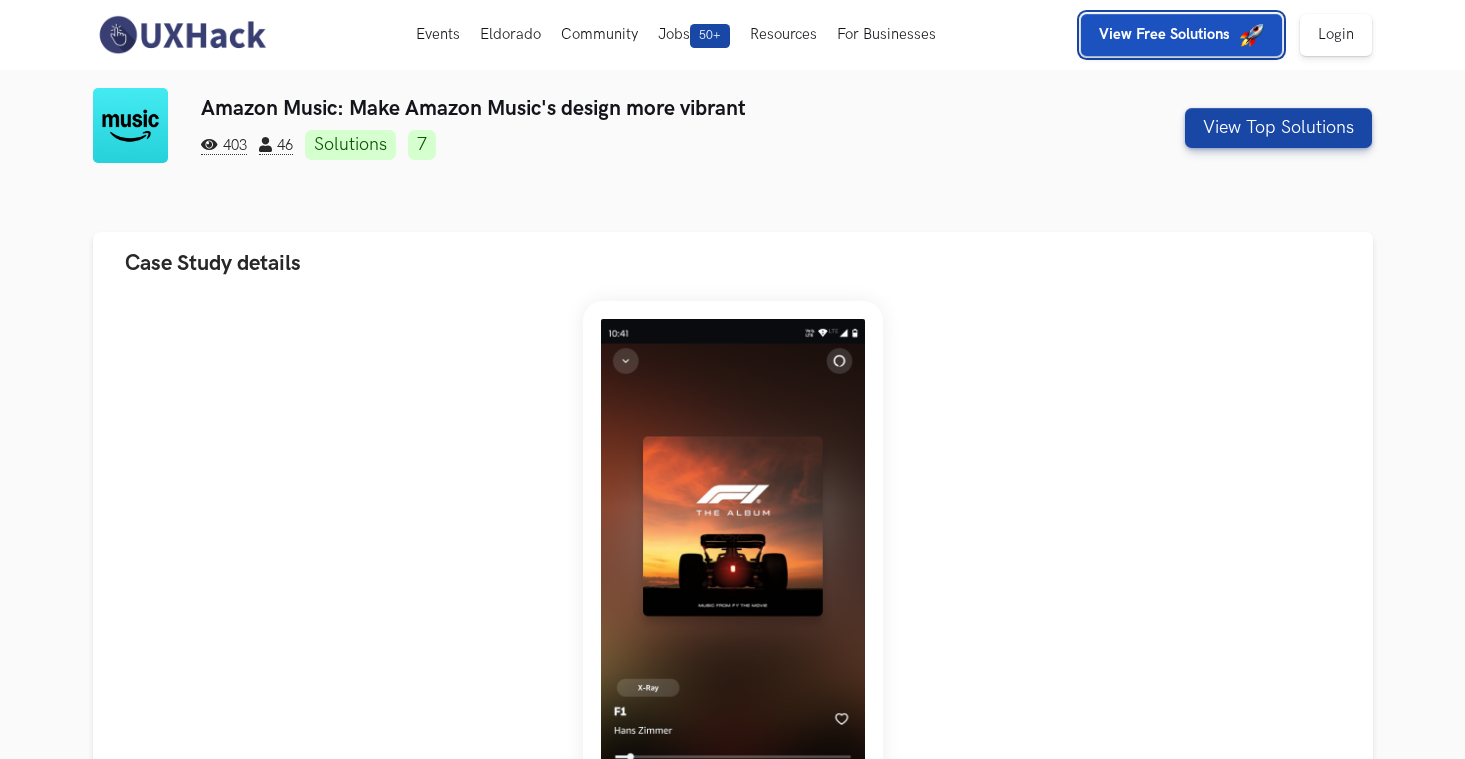 click on "View Free Solutions" at bounding box center [1164, 34] 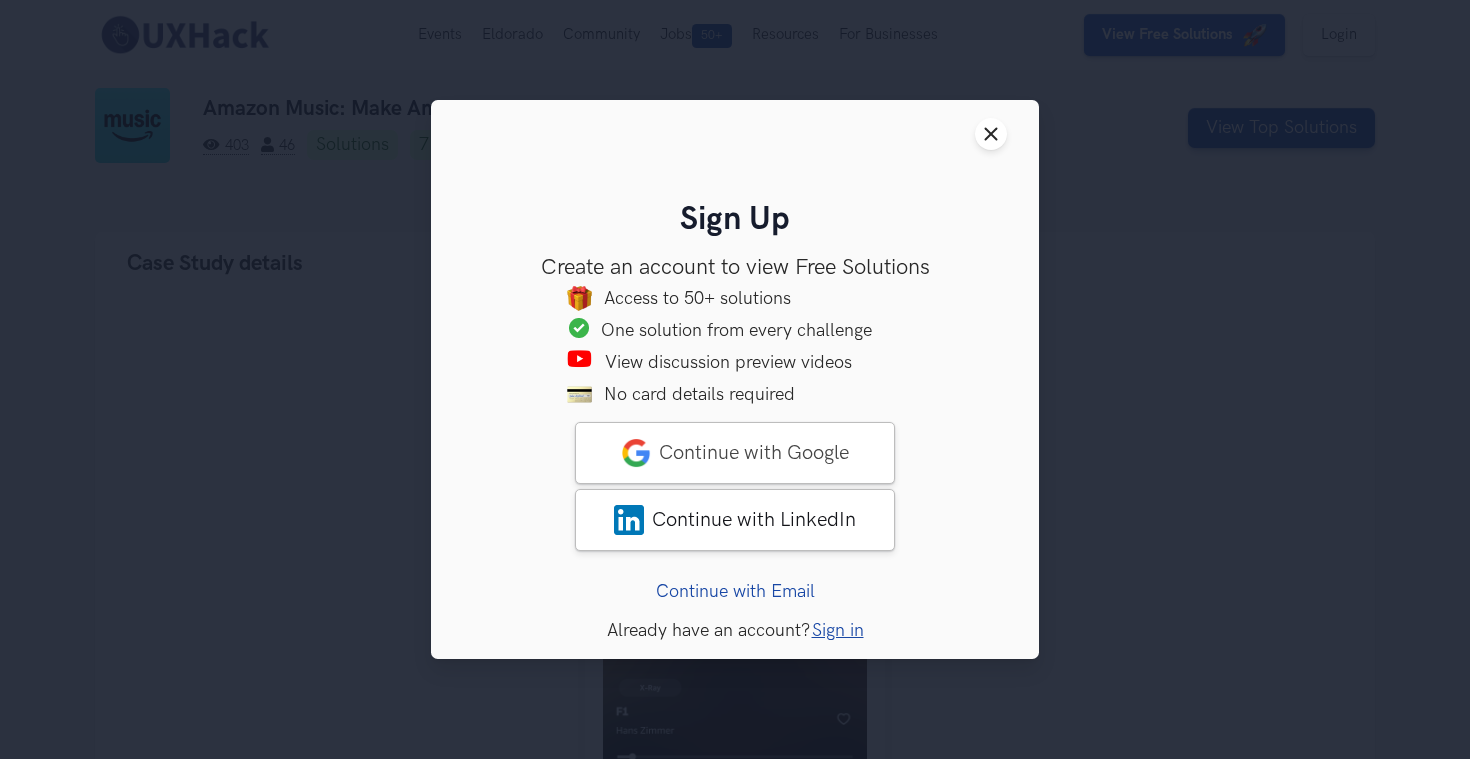 type 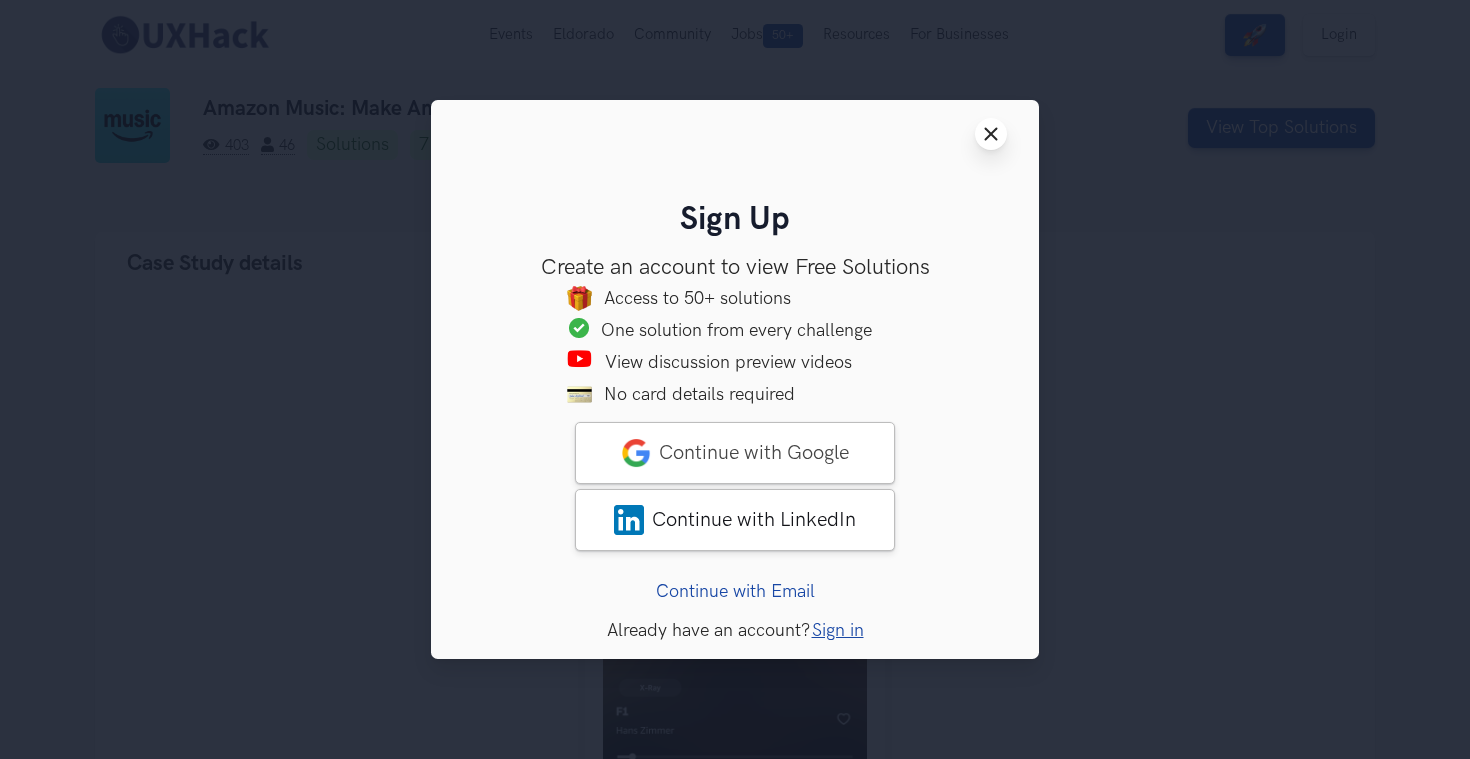 click on "Close modal window" 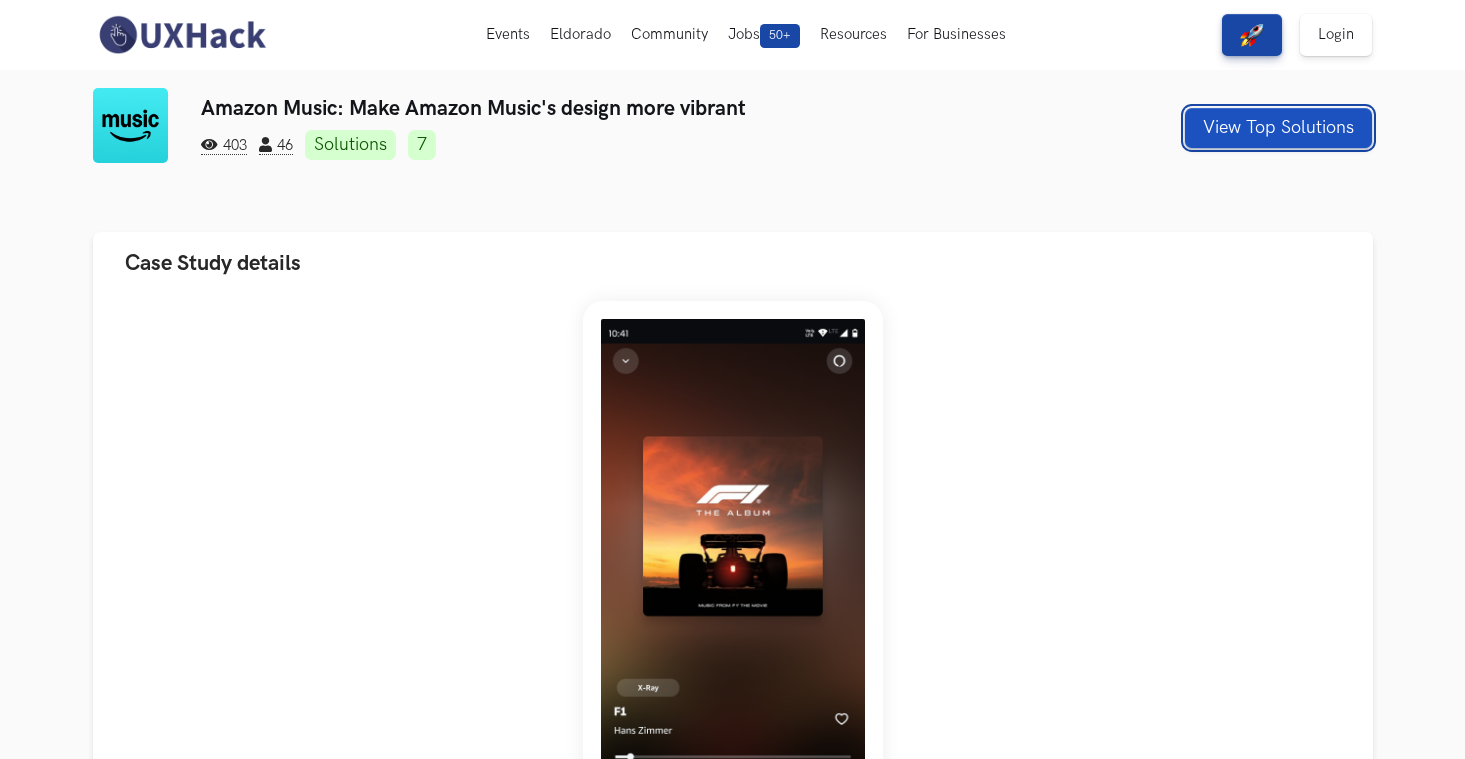click on "View Top Solutions" at bounding box center (1278, 128) 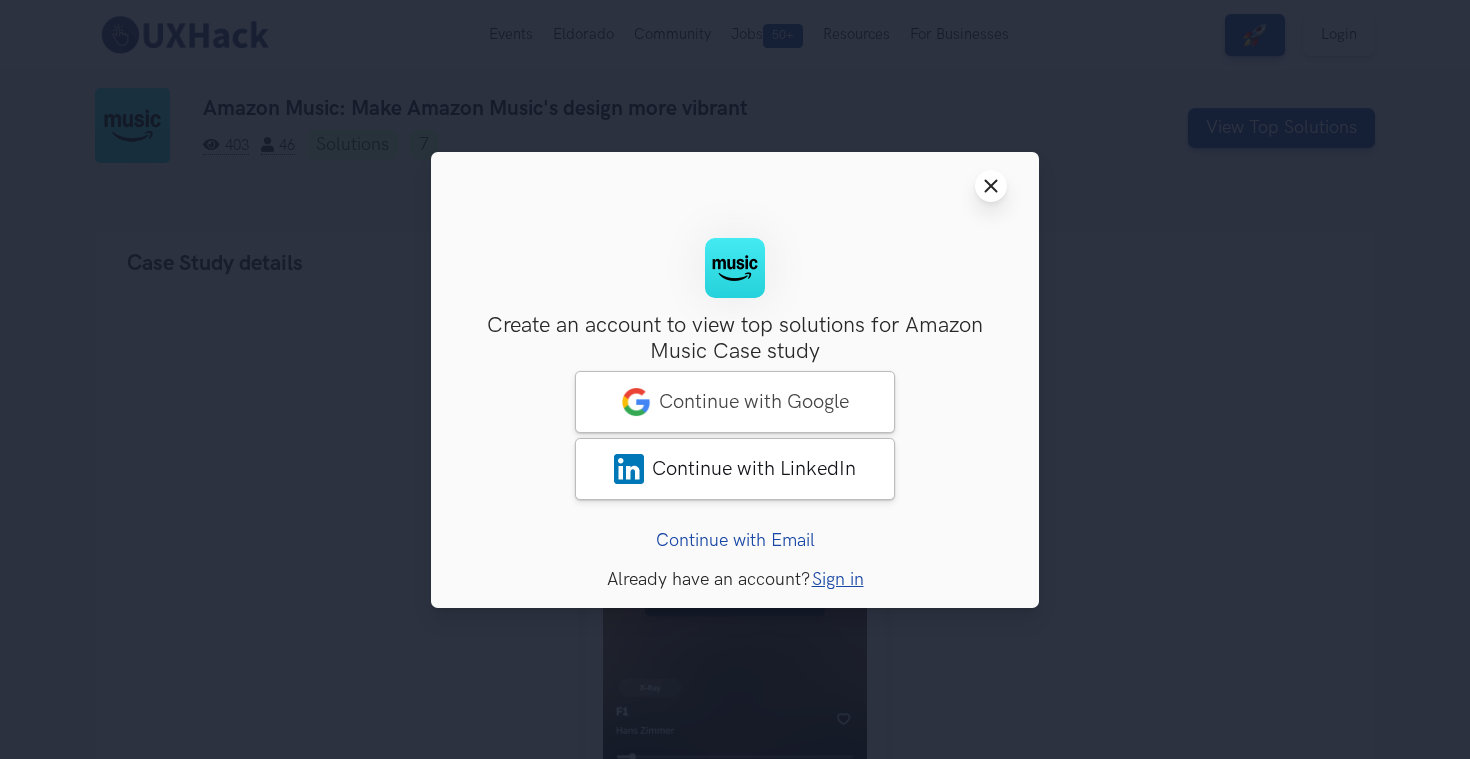 click on "Close modal window" at bounding box center (991, 186) 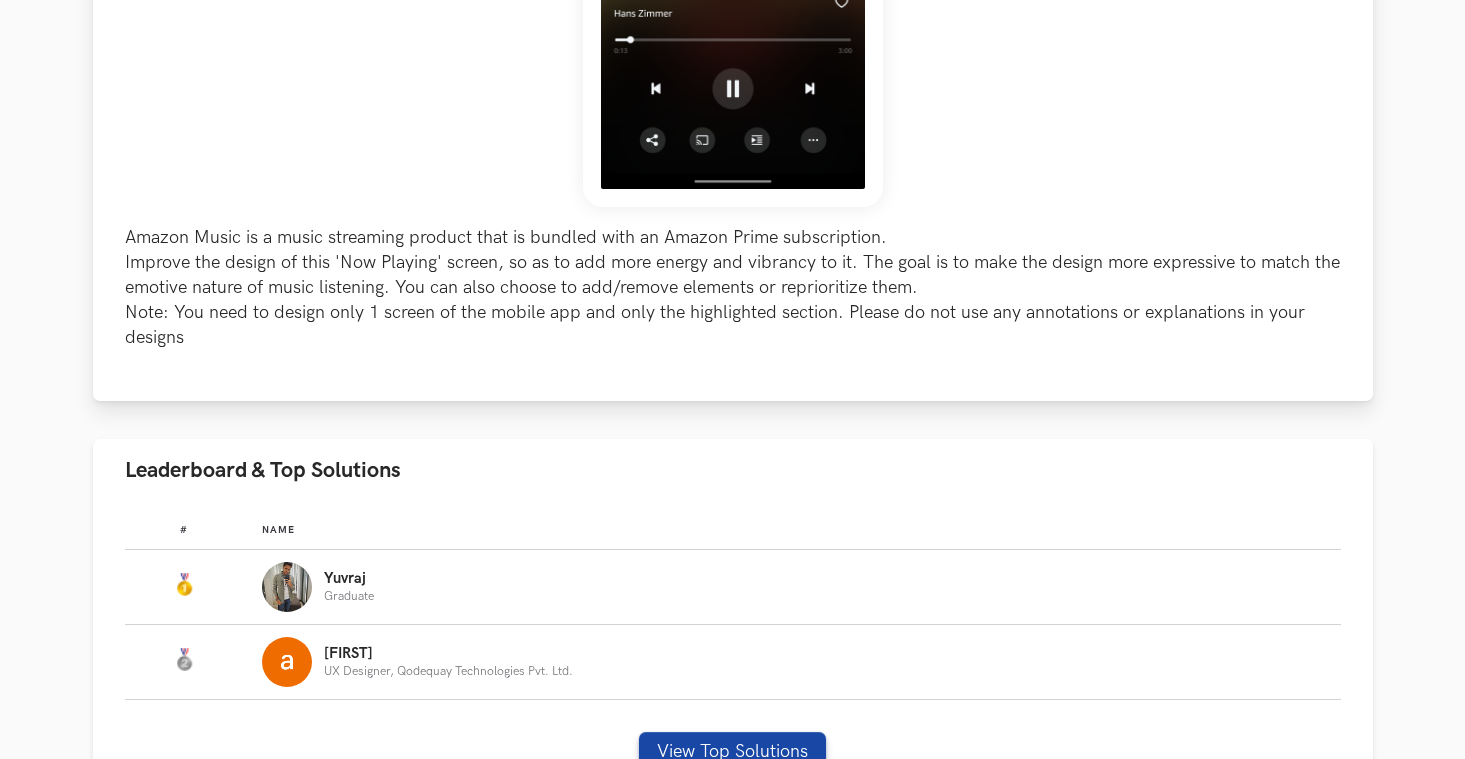 scroll, scrollTop: 754, scrollLeft: 0, axis: vertical 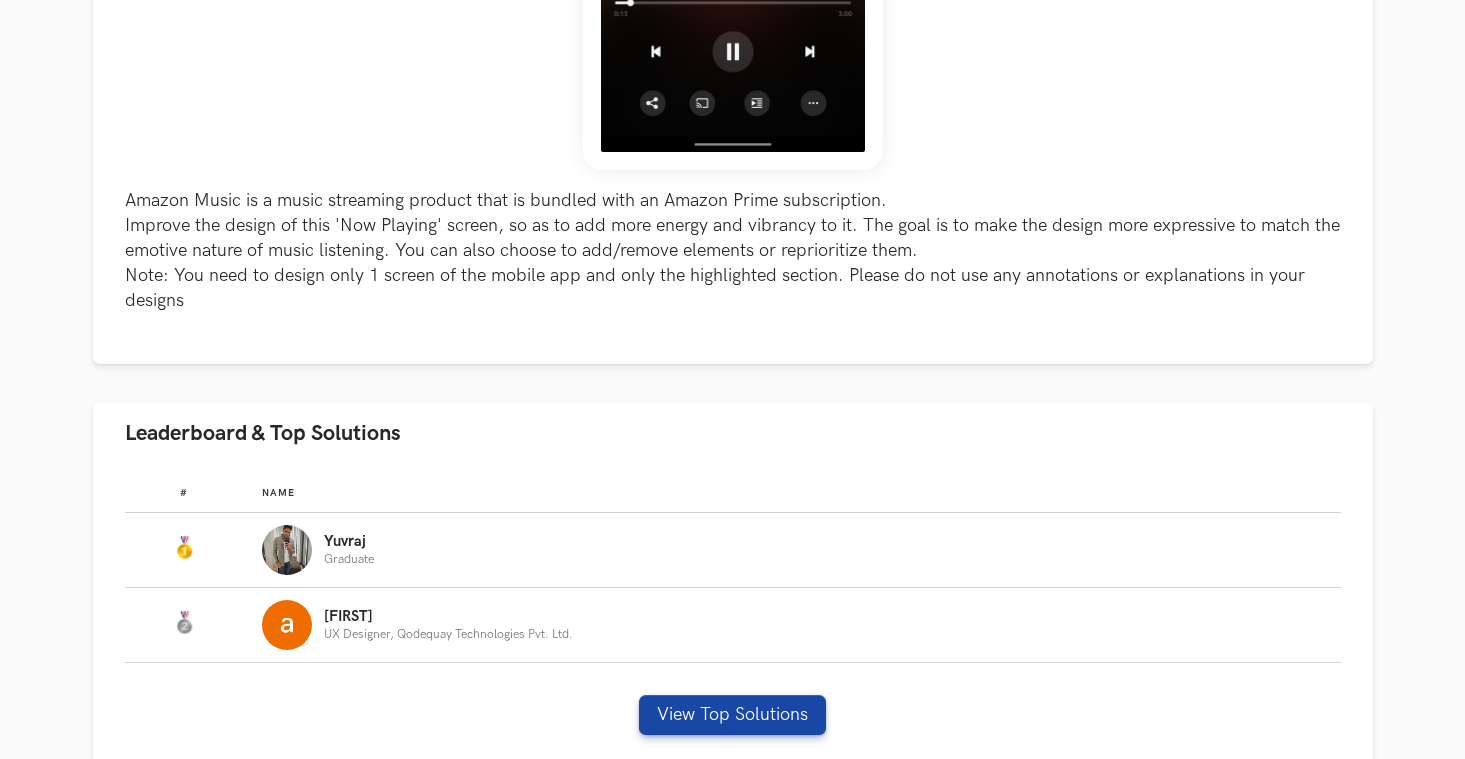 click on "Case Study details Amazon Music is a music streaming product that is bundled with an Amazon Prime subscription.  Improve the design of this 'Now Playing' screen, so as to add more energy and vibrancy to it. The goal is to make the design more expressive to match the emotive nature of music listening. You can also choose to add/remove elements or reprioritize them. Note: You need to design only 1 screen of the mobile app and only the highlighted section. Please do not use any annotations or explanations in your designs Leaderboard & Top Solutions # Name #: Name: Yuvraj Graduate #: Name: amit UX Designer, Qodequay Technologies Pvt. Ltd. View Top Solutions" at bounding box center [733, 122] 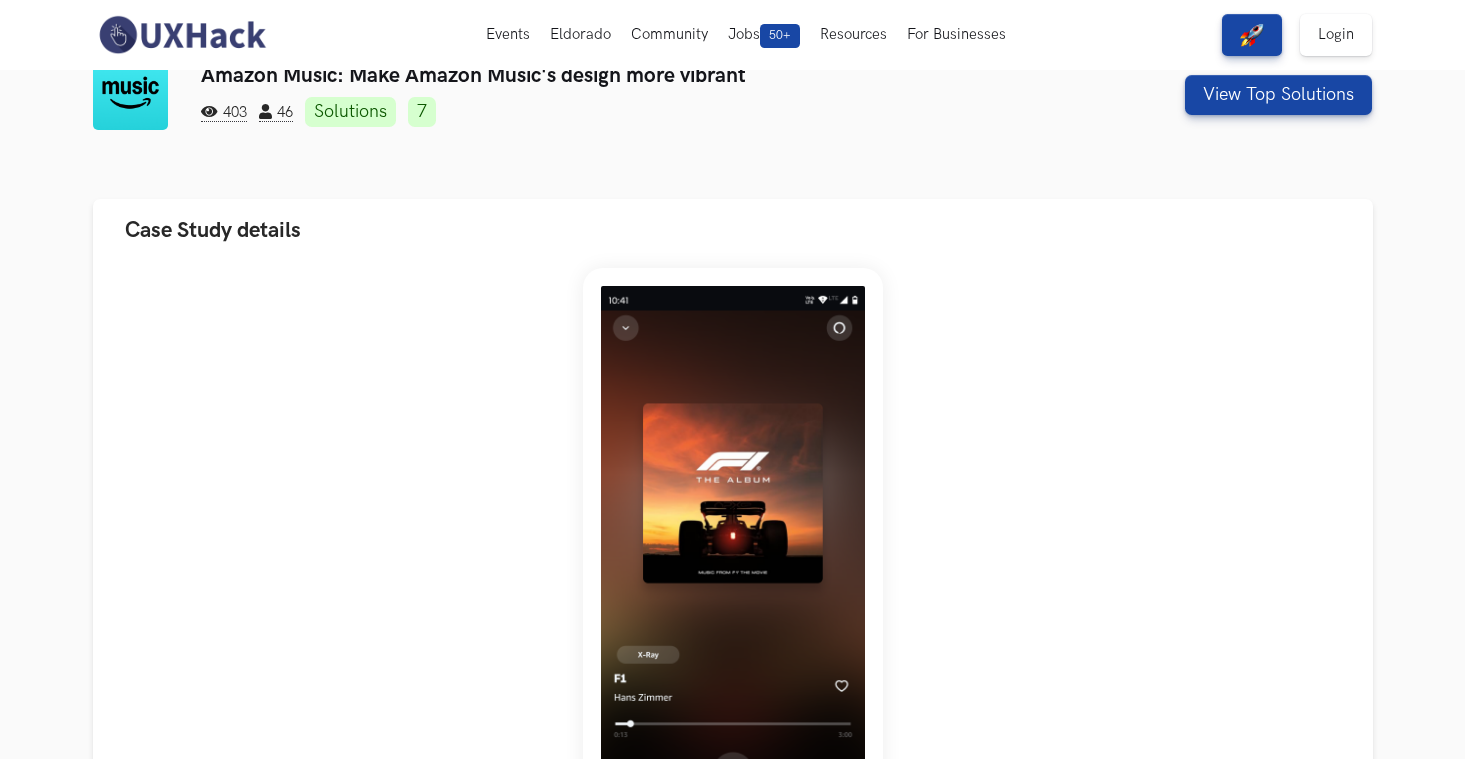 scroll, scrollTop: 0, scrollLeft: 0, axis: both 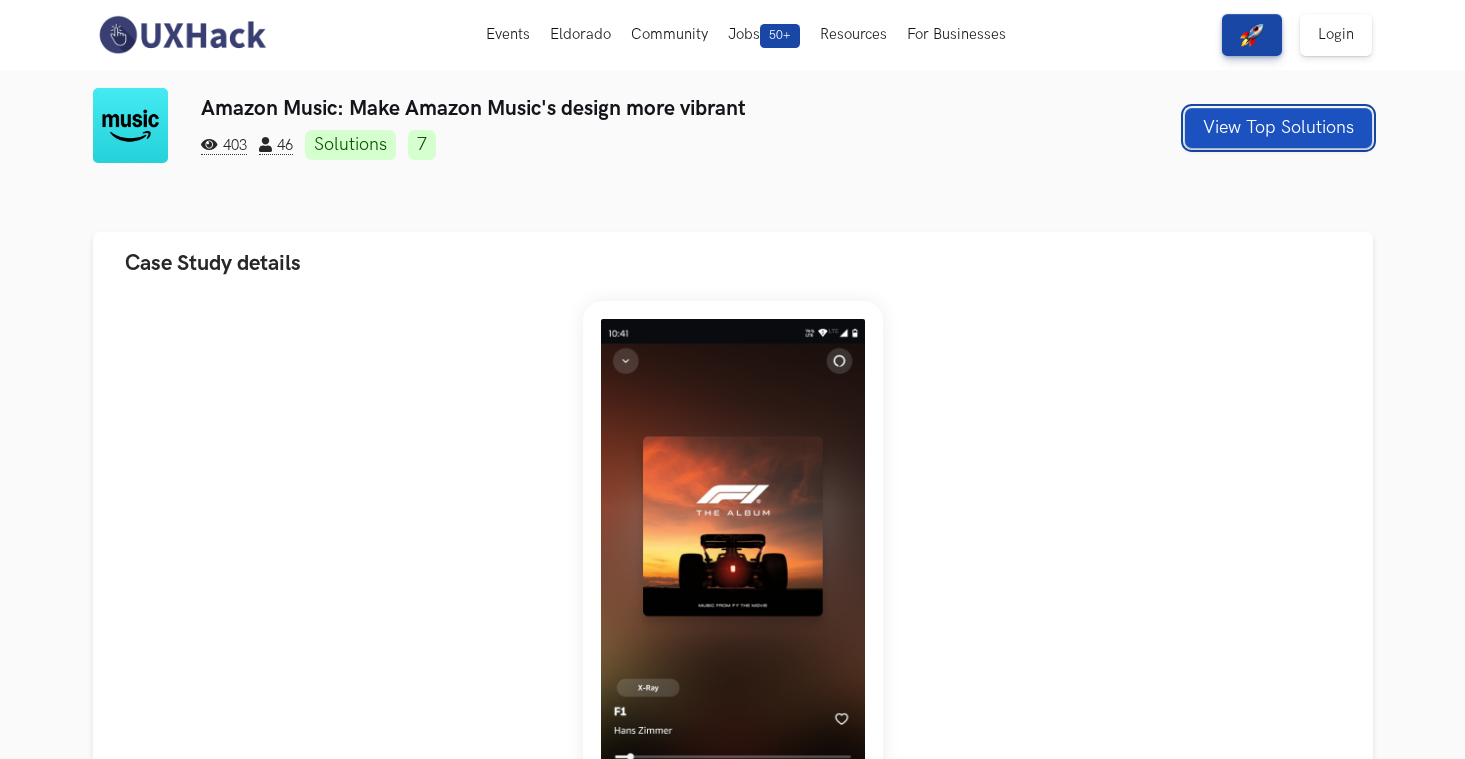 click on "View Top Solutions" at bounding box center (1278, 128) 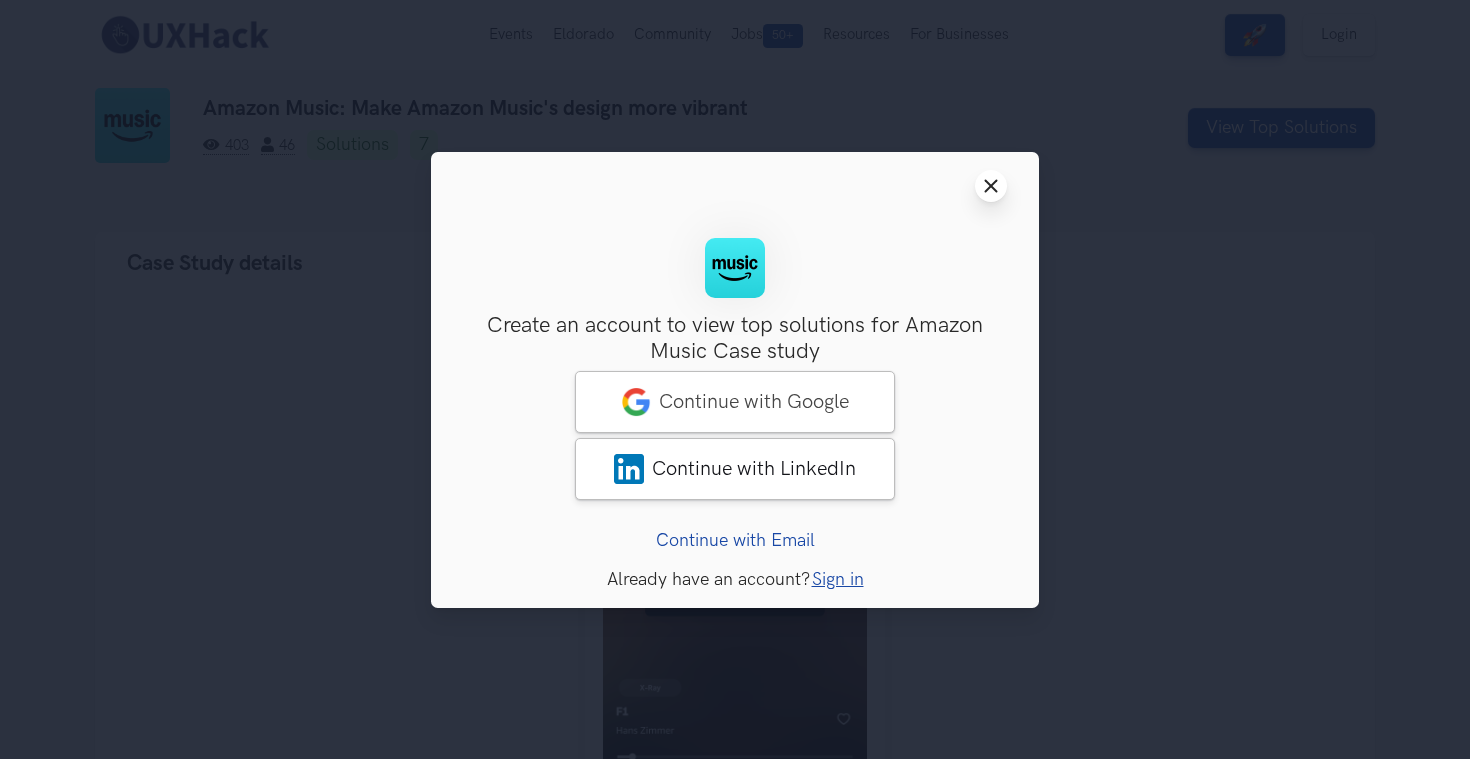 click 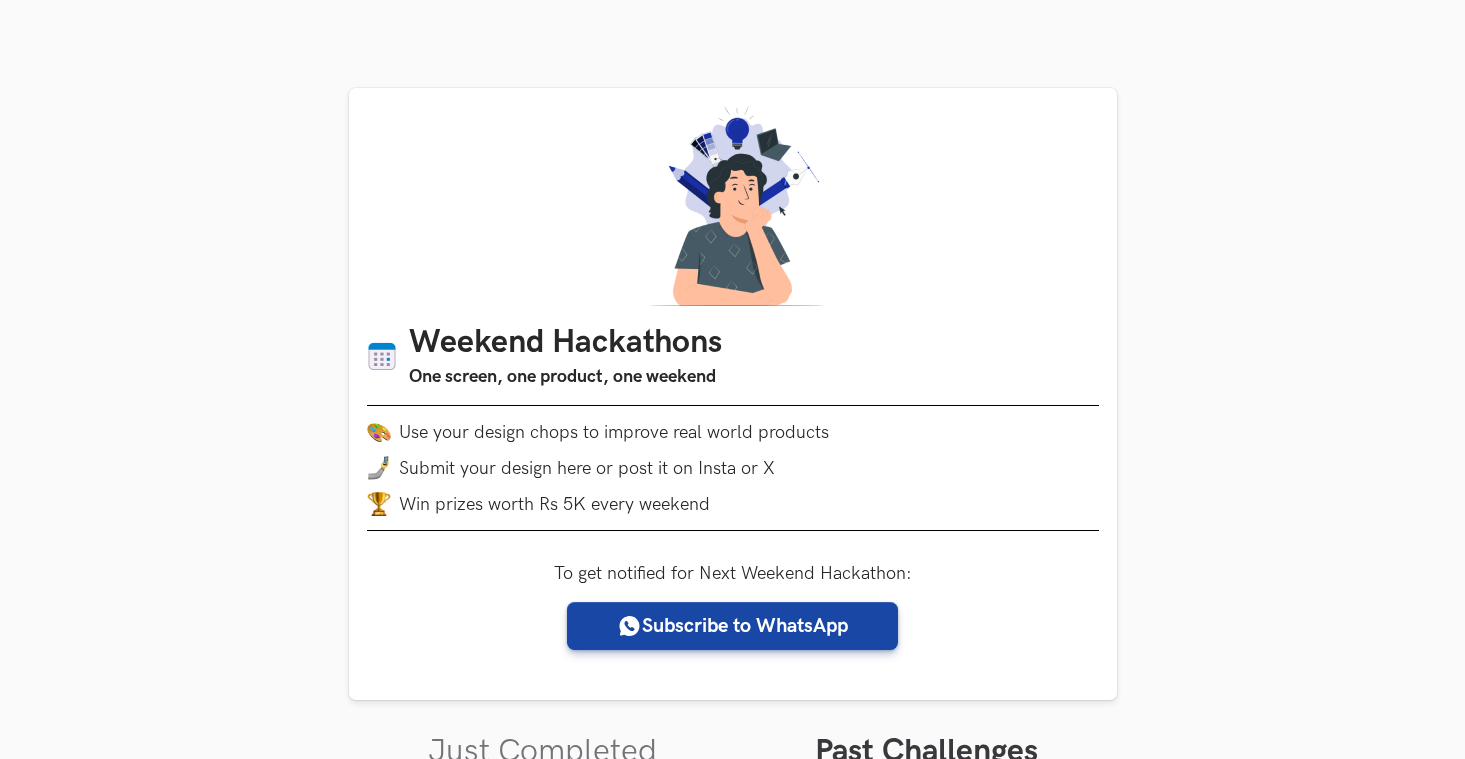 scroll, scrollTop: 718, scrollLeft: 0, axis: vertical 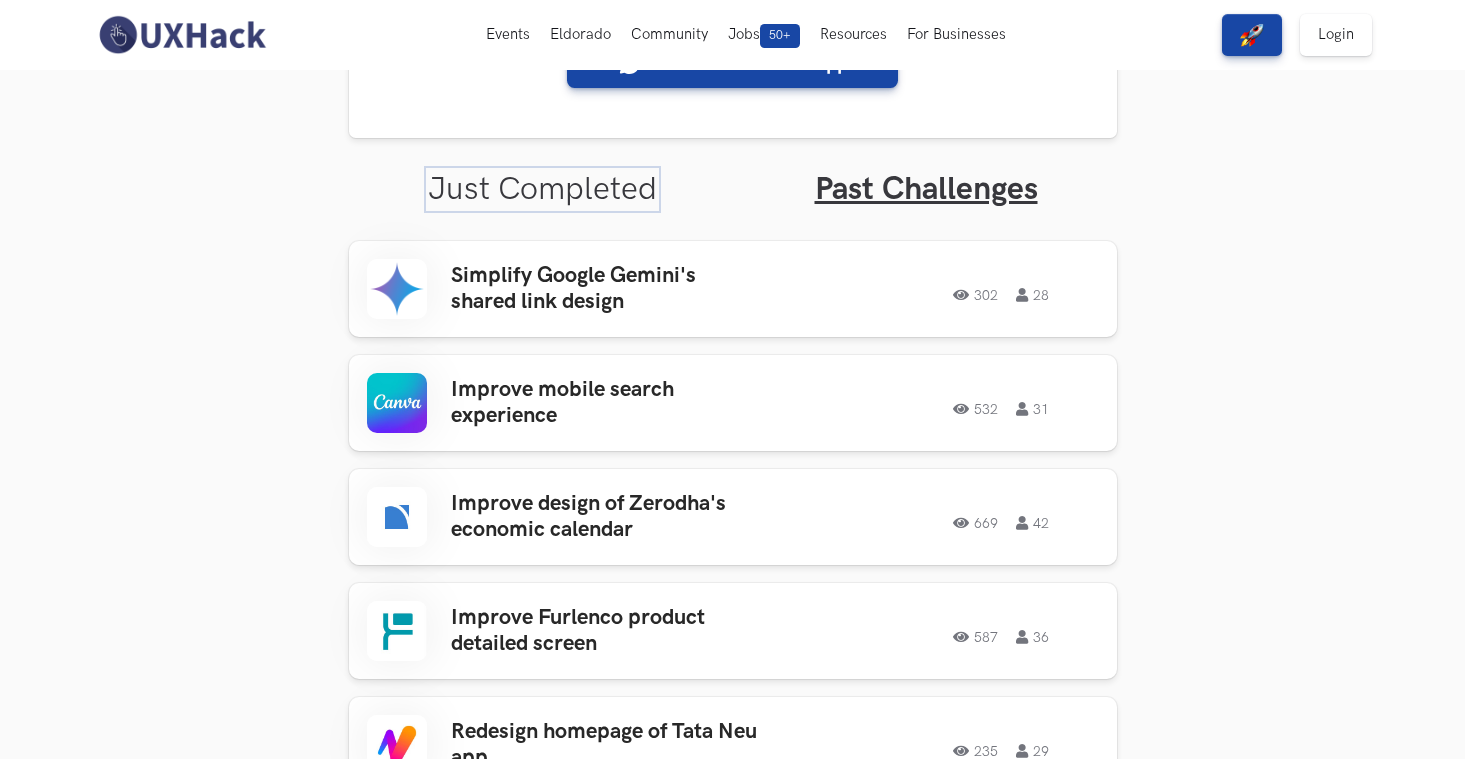 click on "Just Completed" at bounding box center (542, 189) 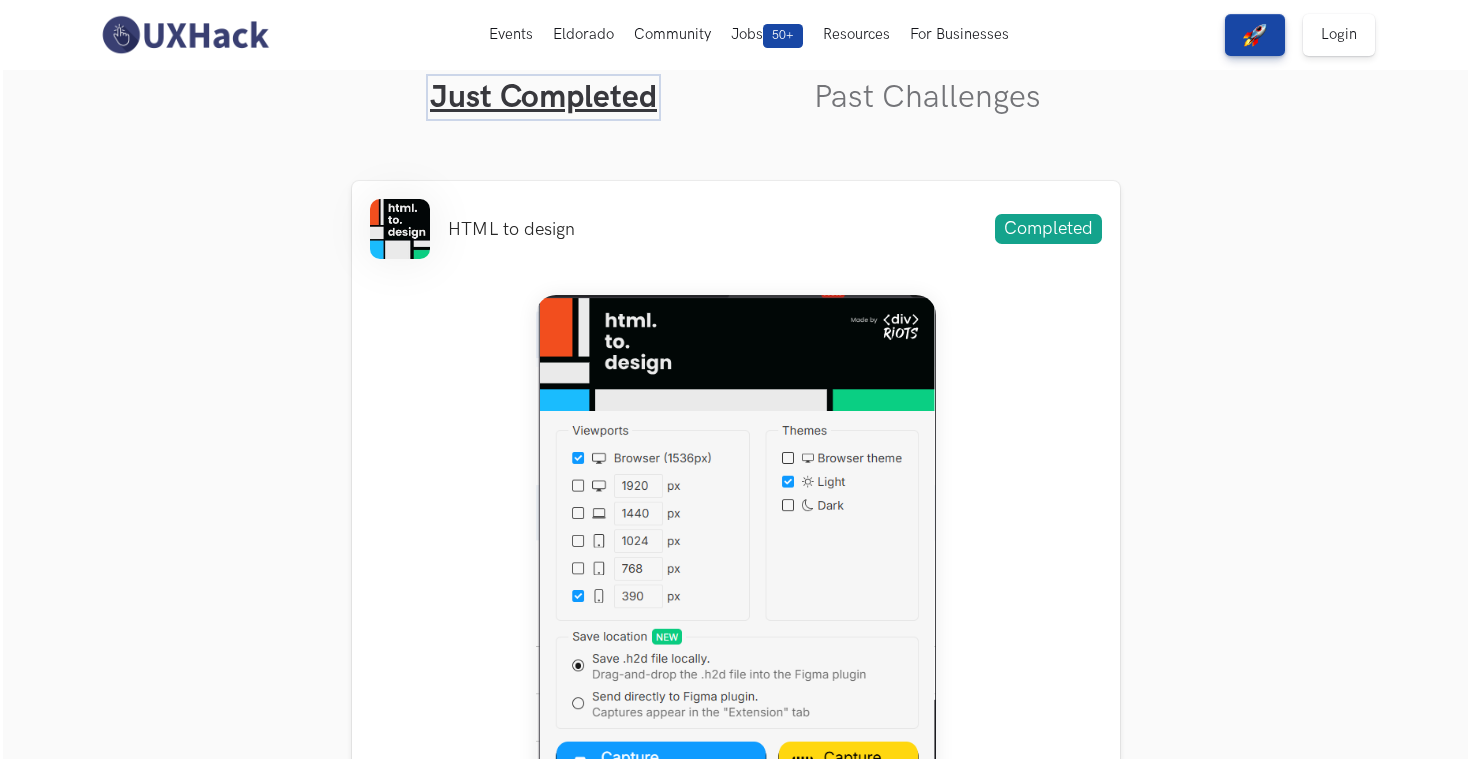 scroll, scrollTop: 646, scrollLeft: 0, axis: vertical 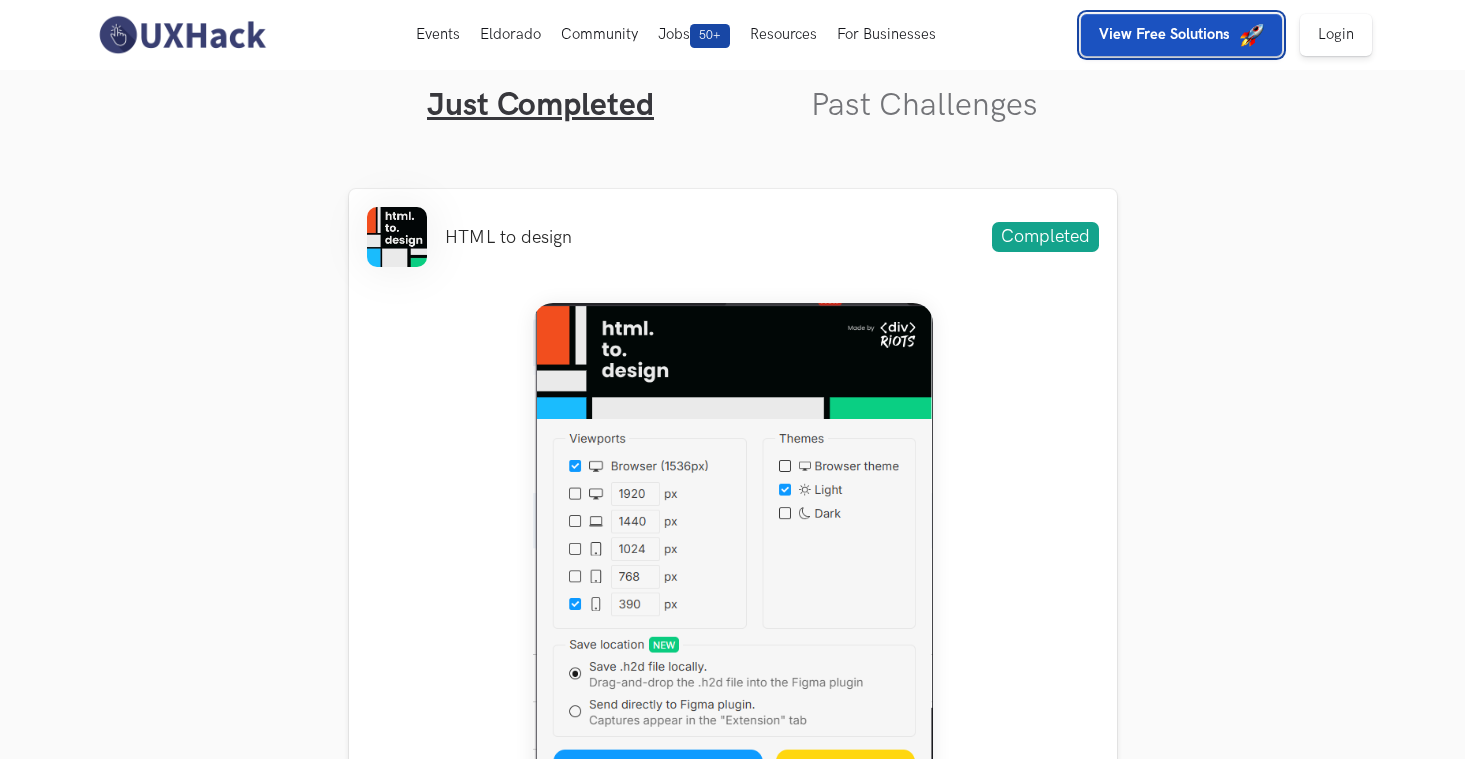 click on "View Free Solutions" at bounding box center [1164, 34] 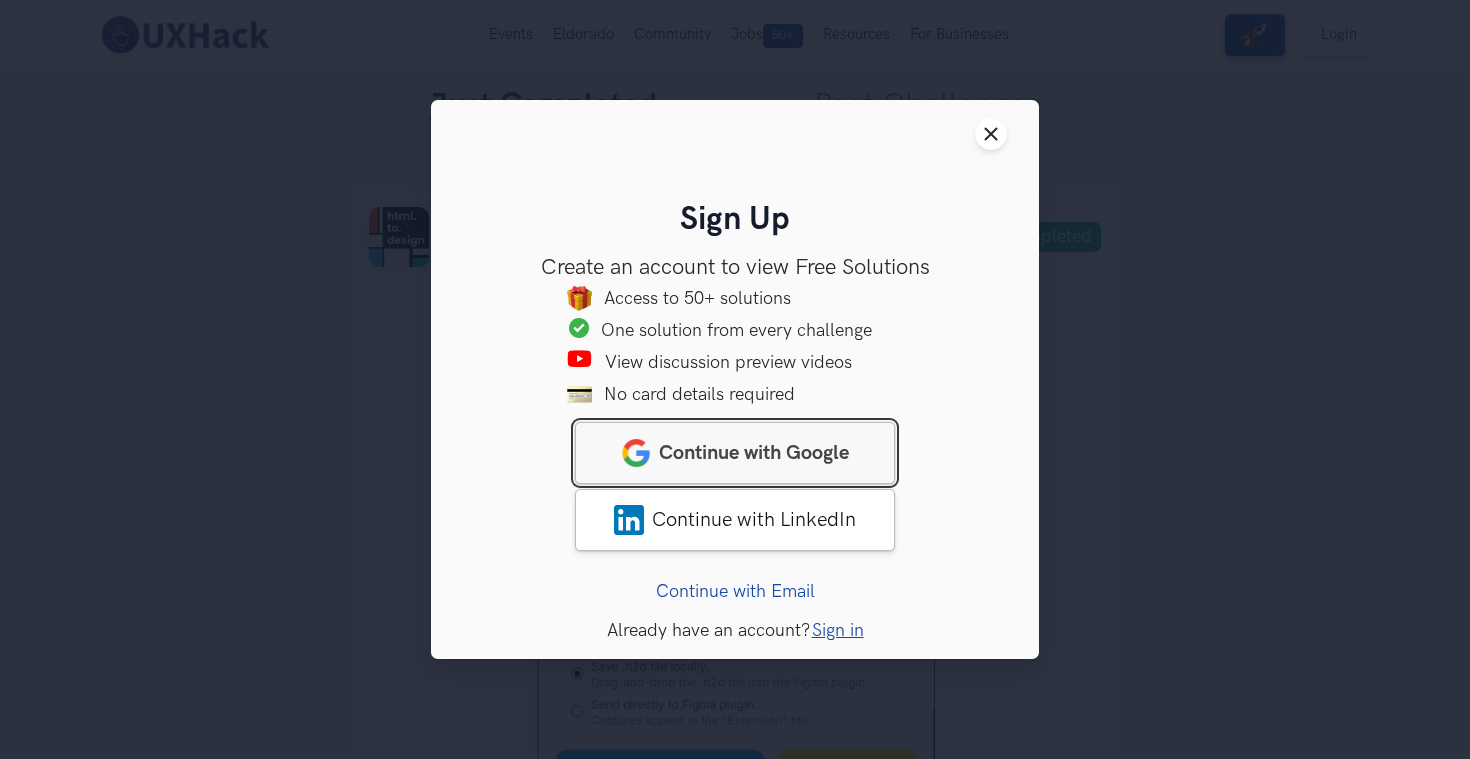 click on "Continue with Google" at bounding box center (754, 453) 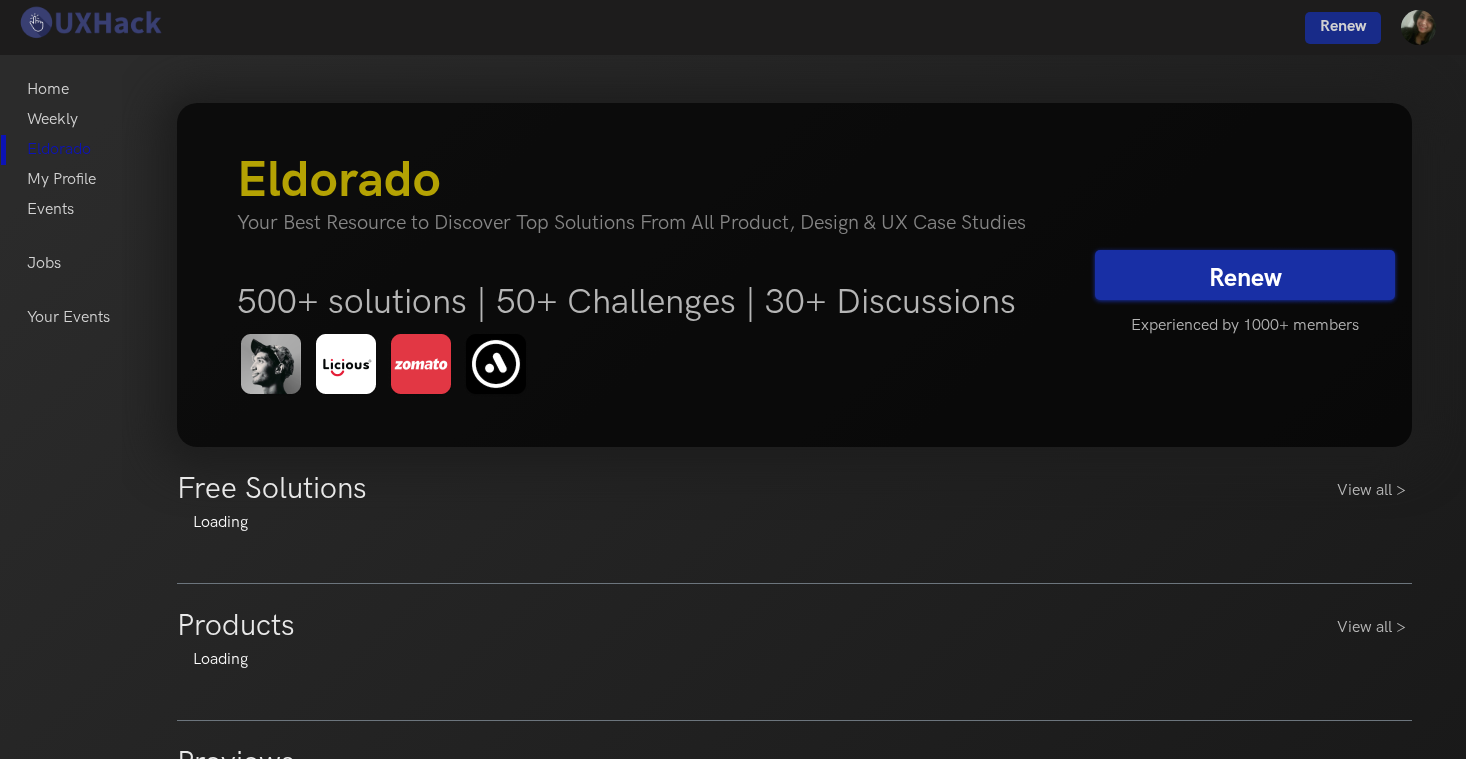 scroll, scrollTop: 0, scrollLeft: 0, axis: both 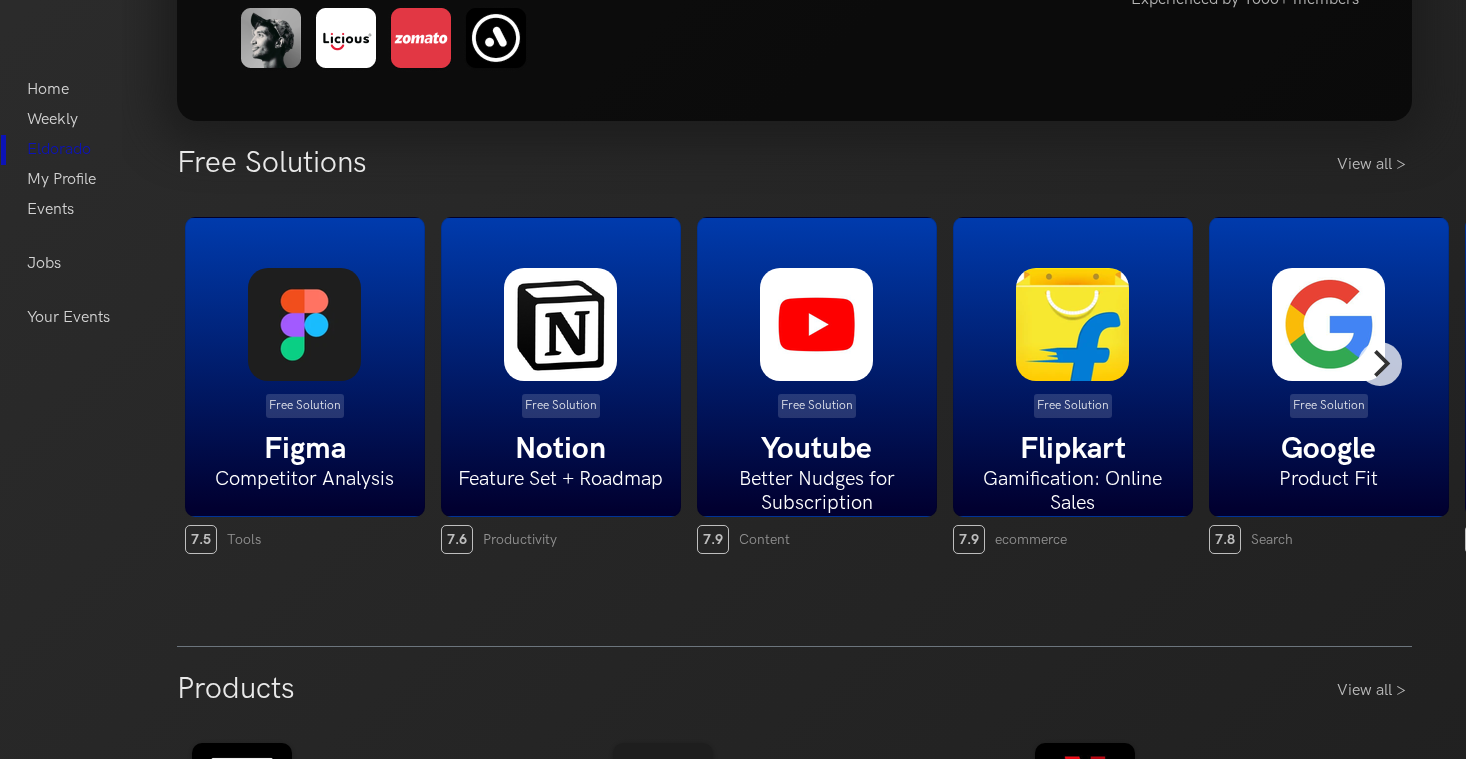 click at bounding box center (816, 324) 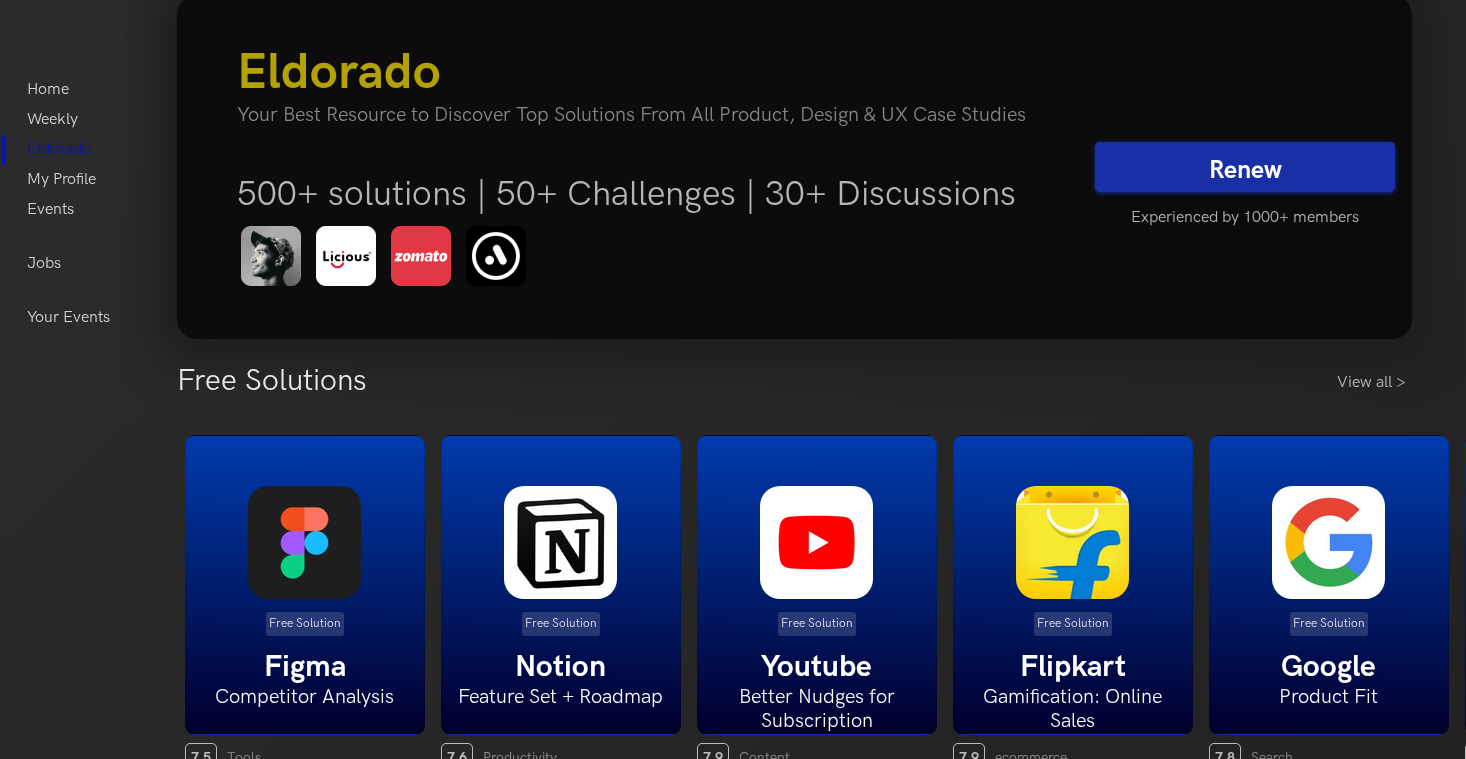 scroll, scrollTop: 0, scrollLeft: 0, axis: both 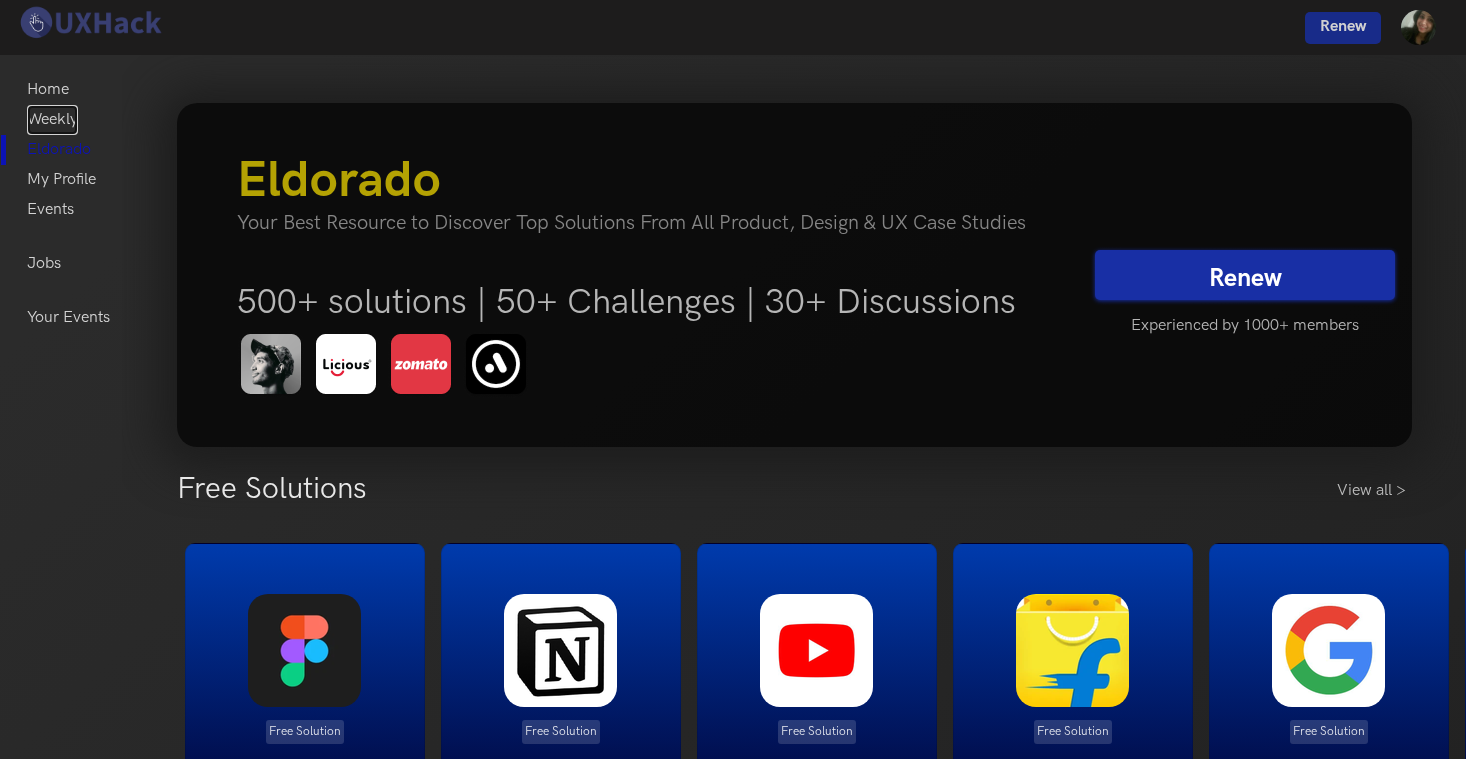 click on "Weekly" at bounding box center (52, 120) 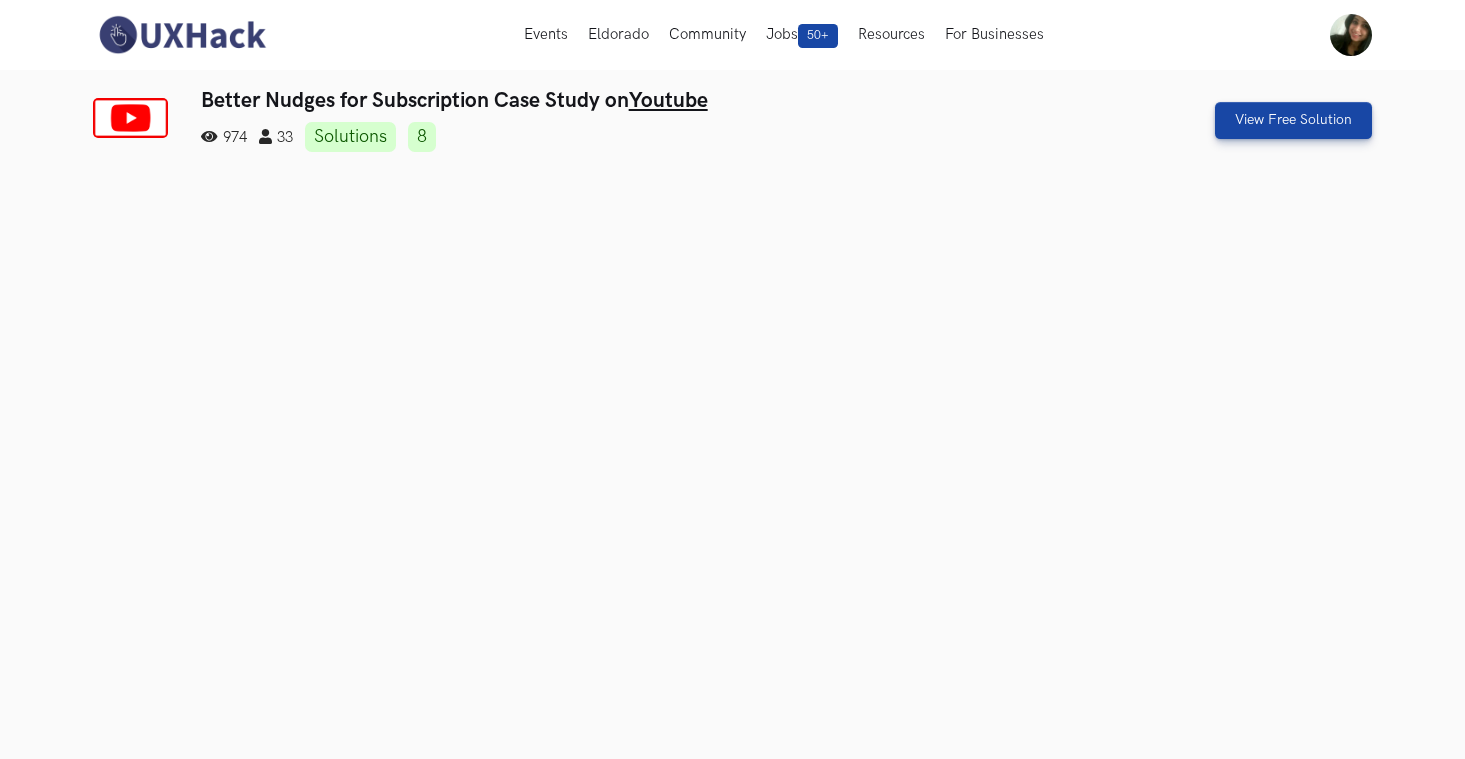 scroll, scrollTop: 0, scrollLeft: 0, axis: both 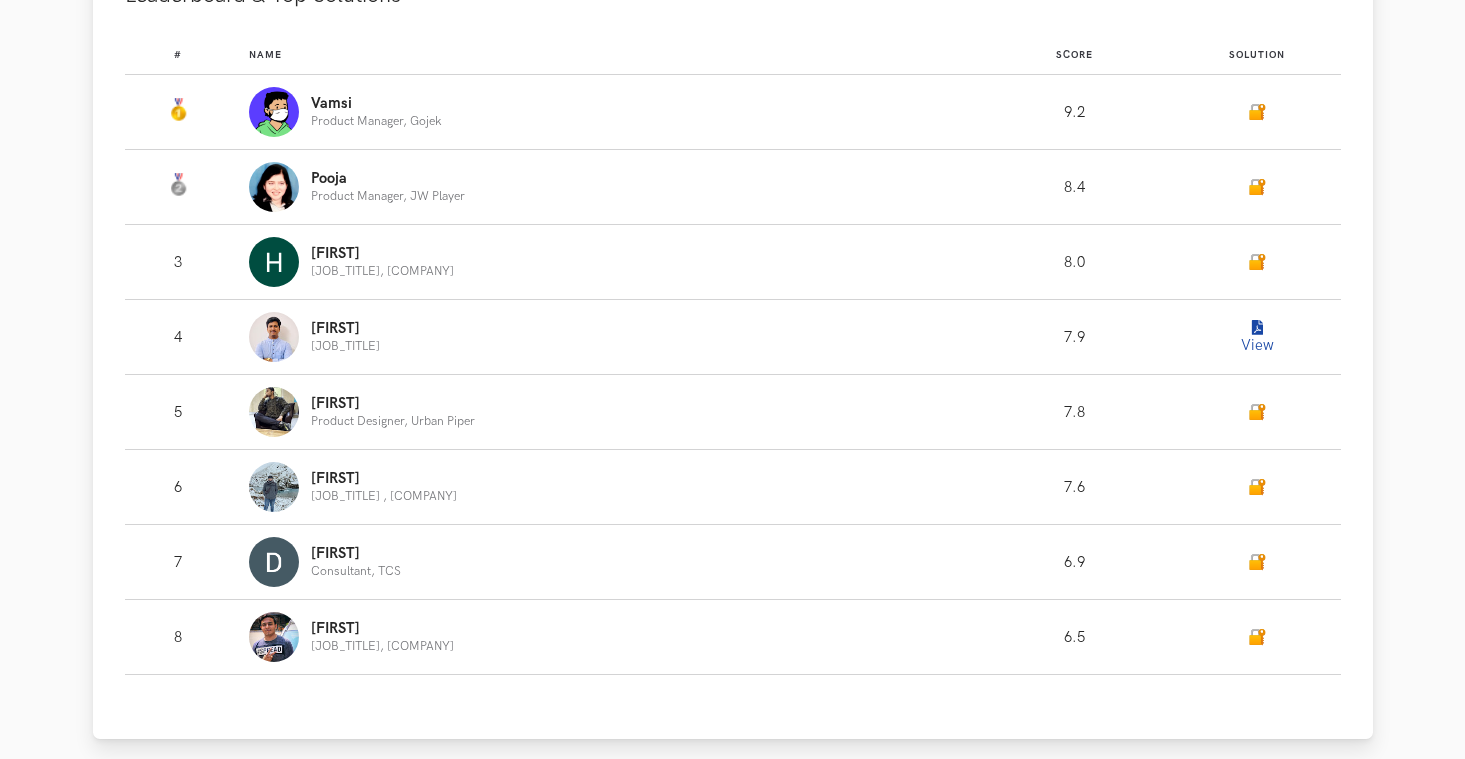click on "View" at bounding box center [1257, 337] 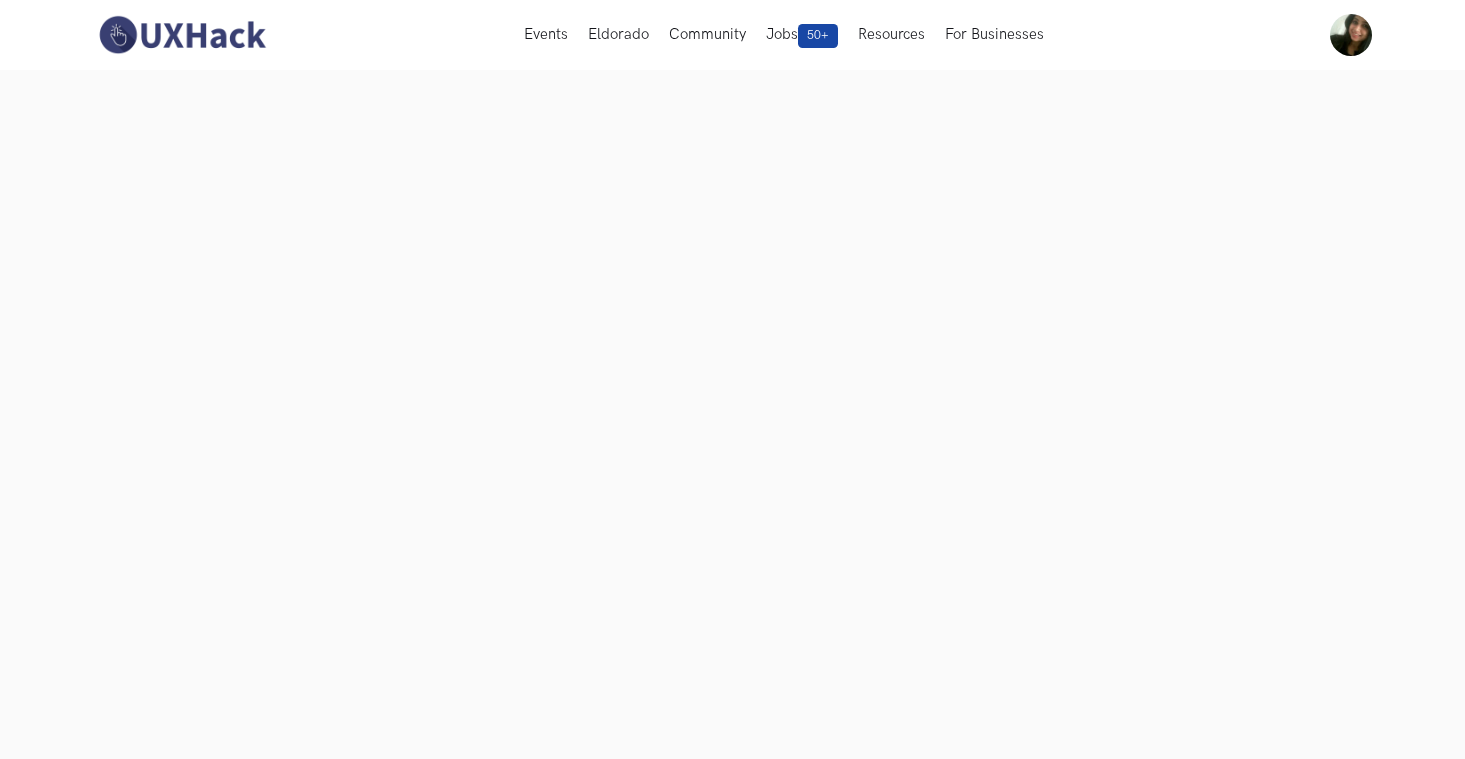 scroll, scrollTop: 0, scrollLeft: 0, axis: both 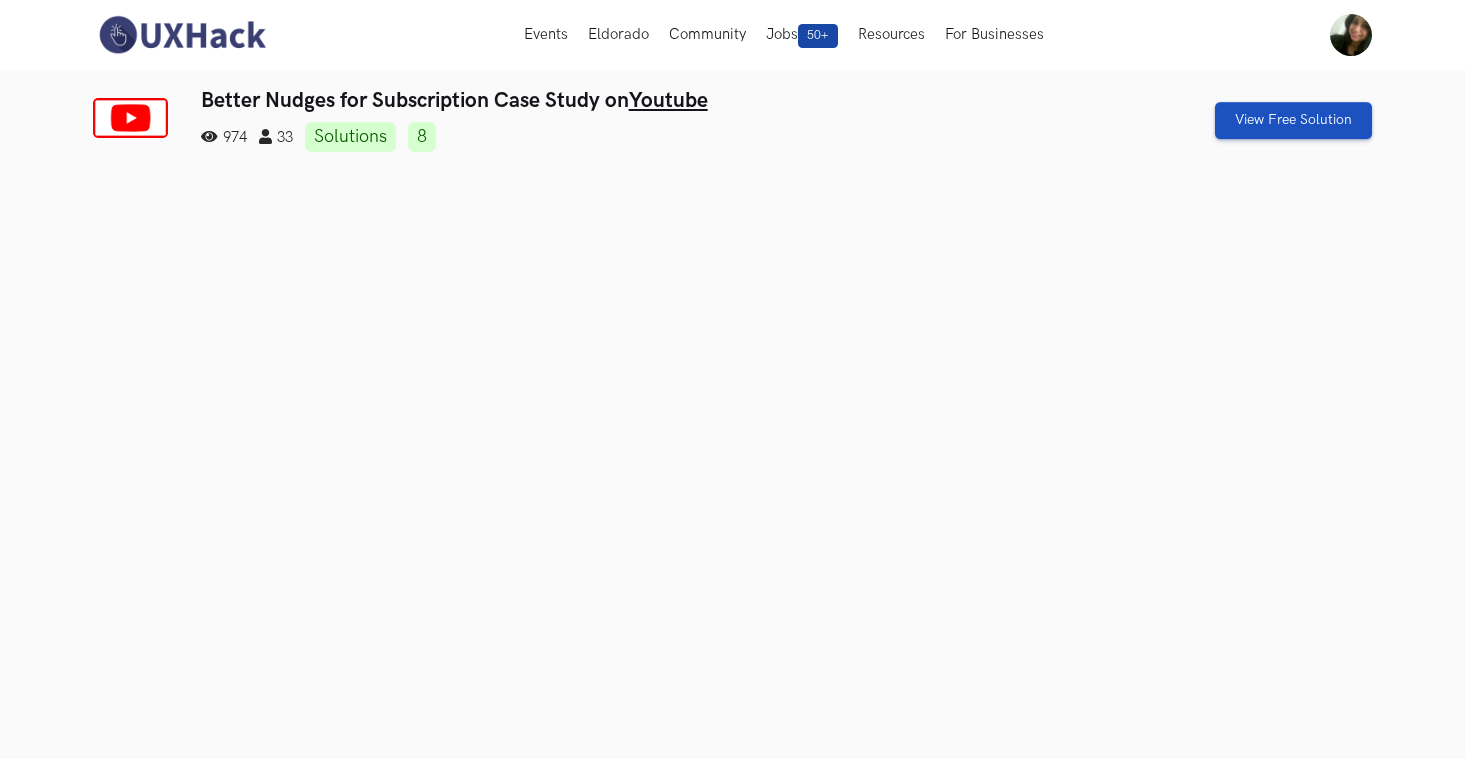 click on "Close modal window Exclusive Offer Unlocked! 🎁 You've earned a  special 25% discount  on Learner and Learner+ plans. Upgrade now to access top solutions! Deal Code: DEAL25 "I improved my skills in decoding complex problem statements and developing effective approaches to tackle them. I highly recommend UXHack to anyone seeking to enhance their UX skills and excel in their career." - Rajath TS, UX Researcher at Disney+Hotstar. Claim Your 25% Off Offer expires in  48:00:00 4 out of 5 Avg. Rating 50+ Case Studies 500+ Solutions" at bounding box center (732, 379) 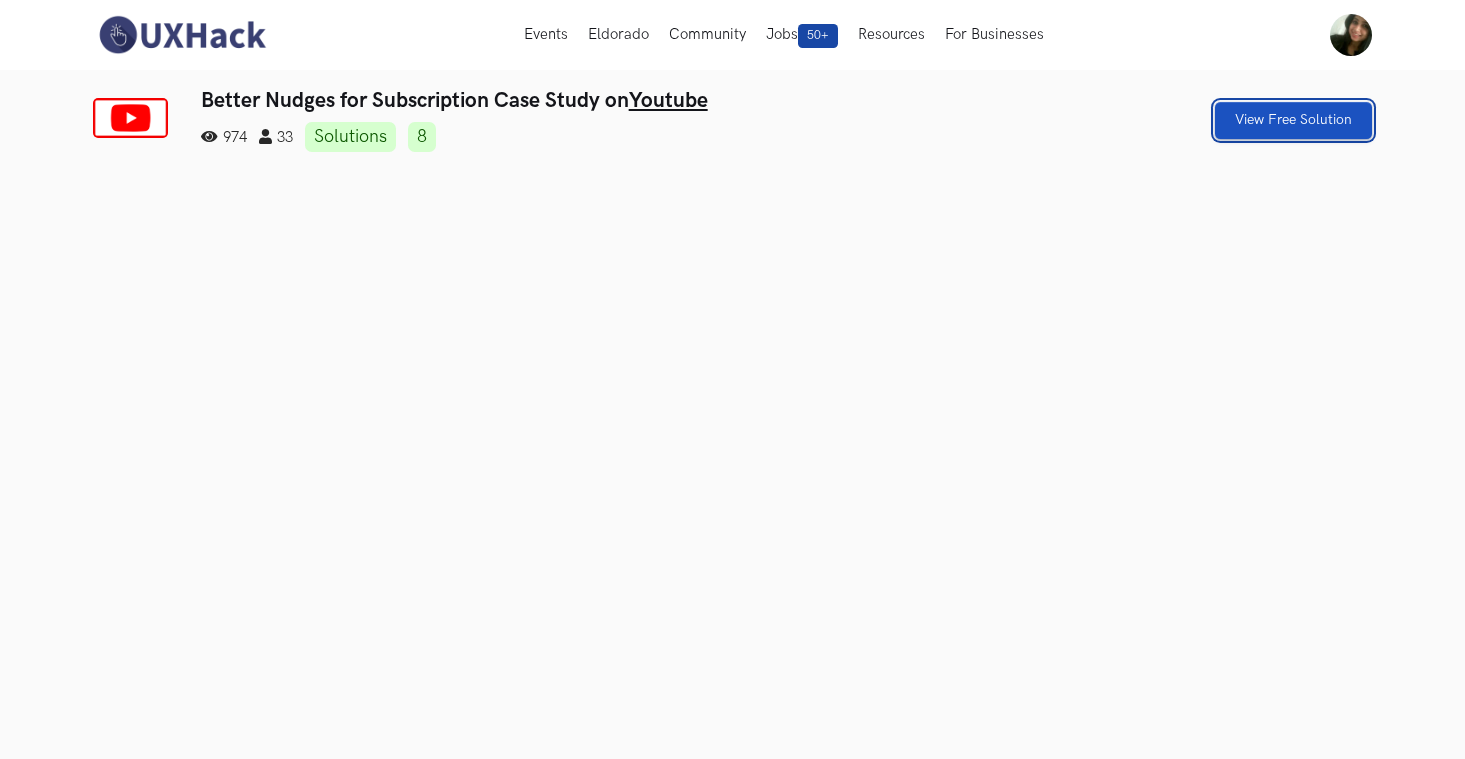 click on "View Free Solution" at bounding box center [1293, 120] 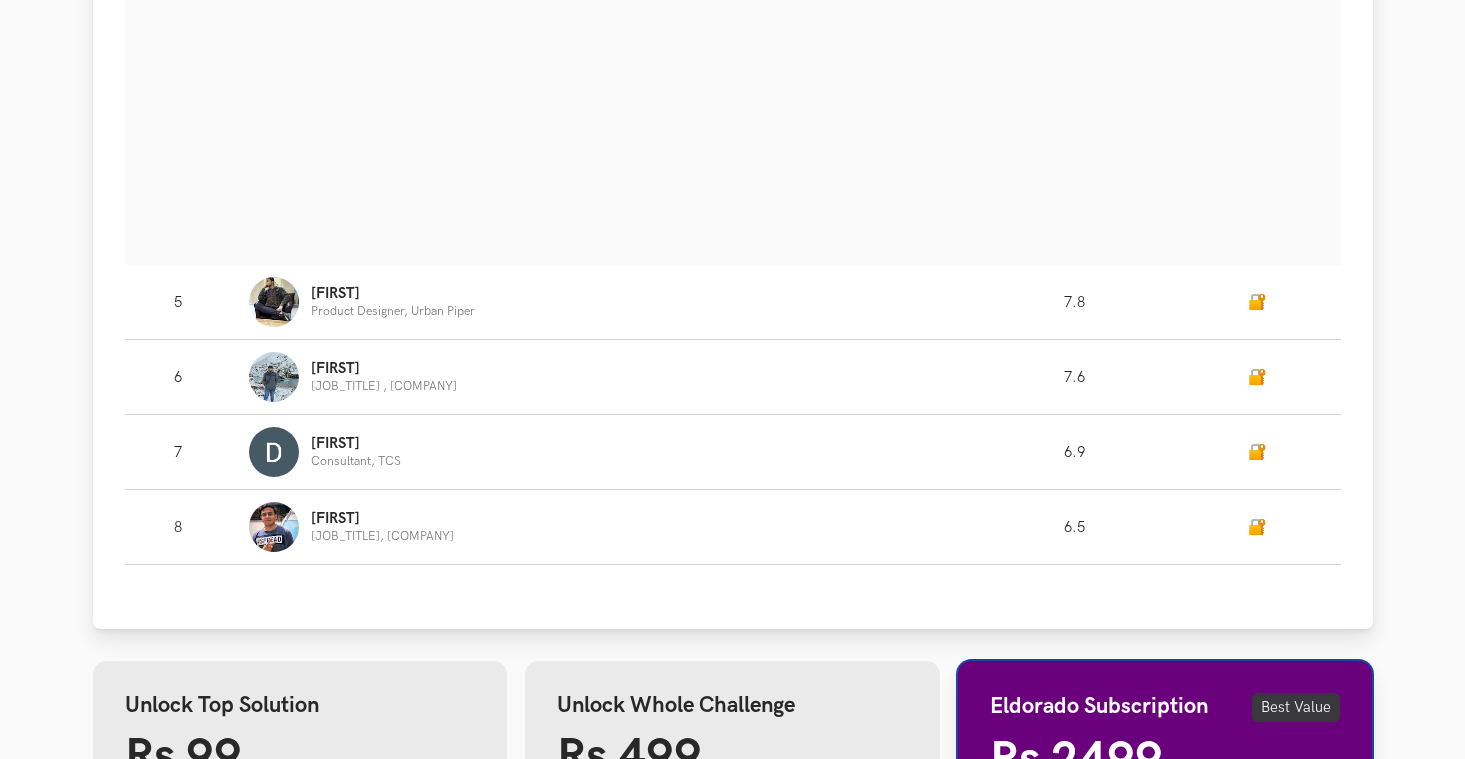 scroll, scrollTop: 2345, scrollLeft: 0, axis: vertical 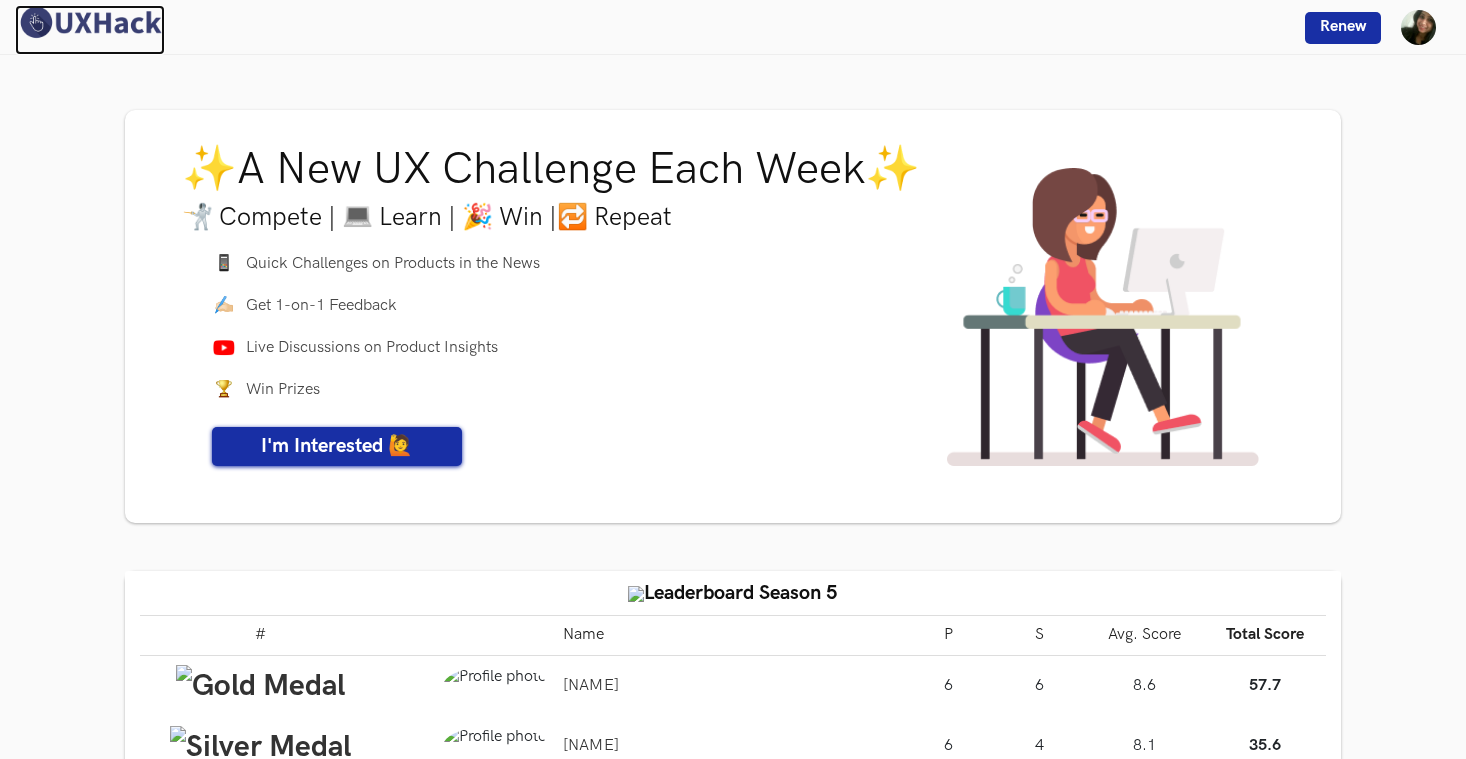 click at bounding box center (90, 22) 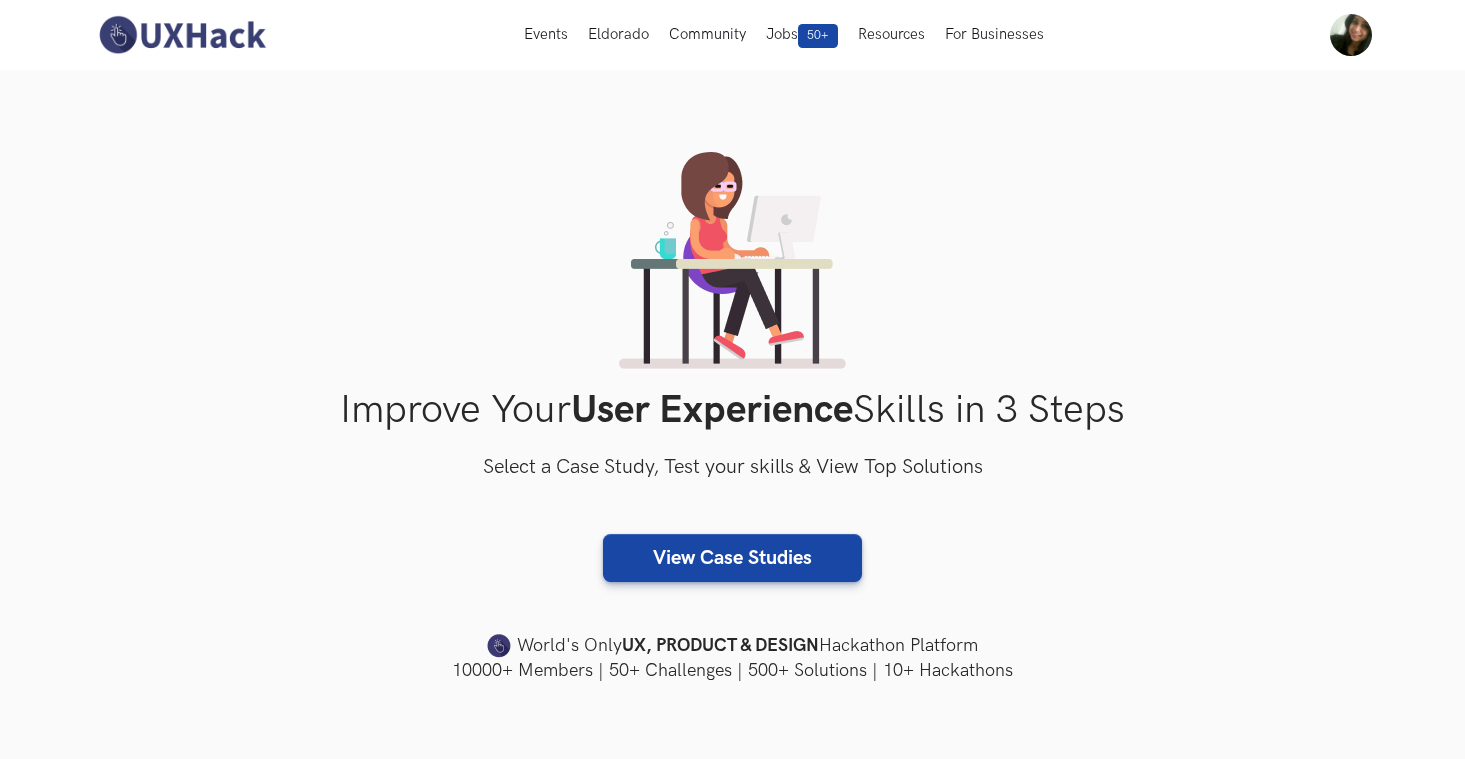 scroll, scrollTop: 0, scrollLeft: 0, axis: both 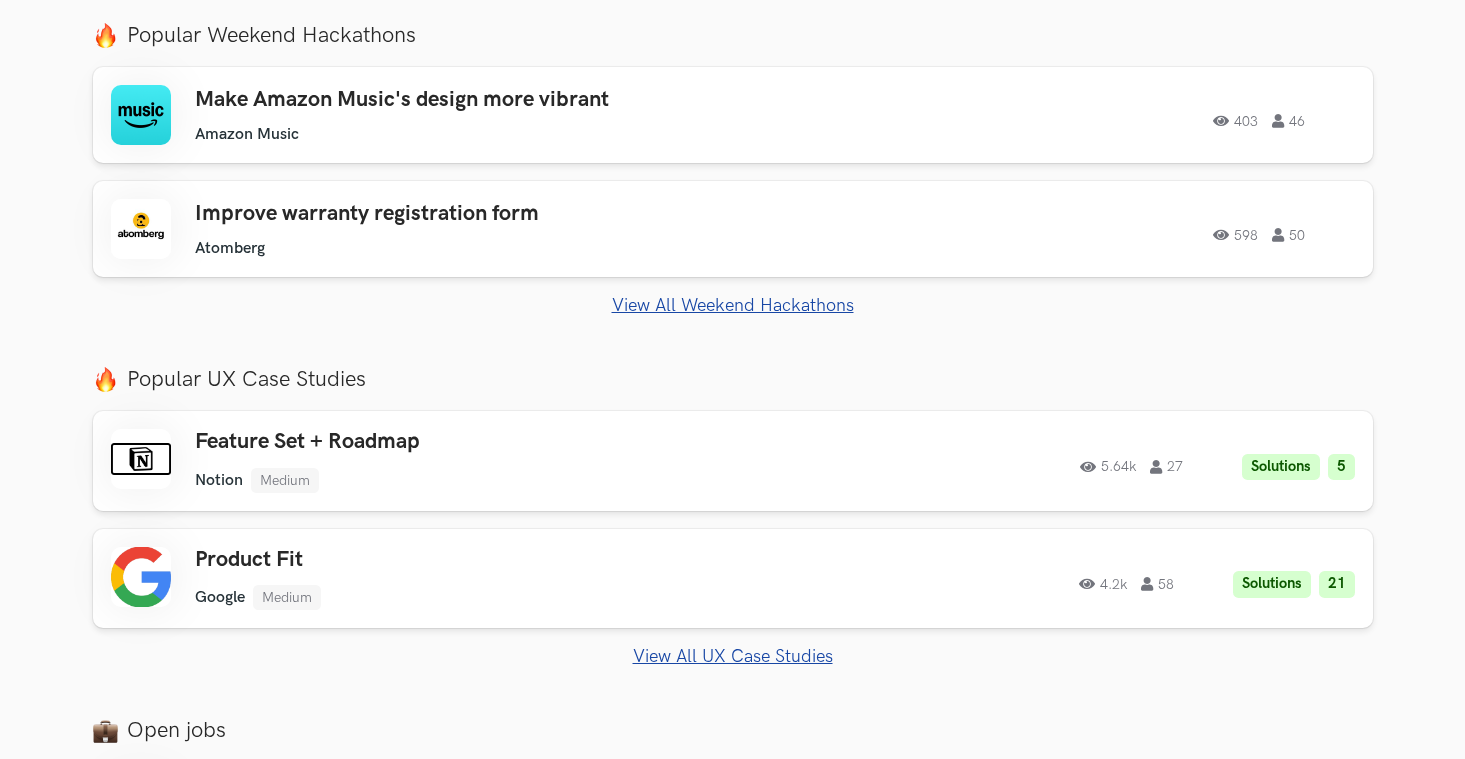 click on "View All Weekend Hackathons" at bounding box center (733, 305) 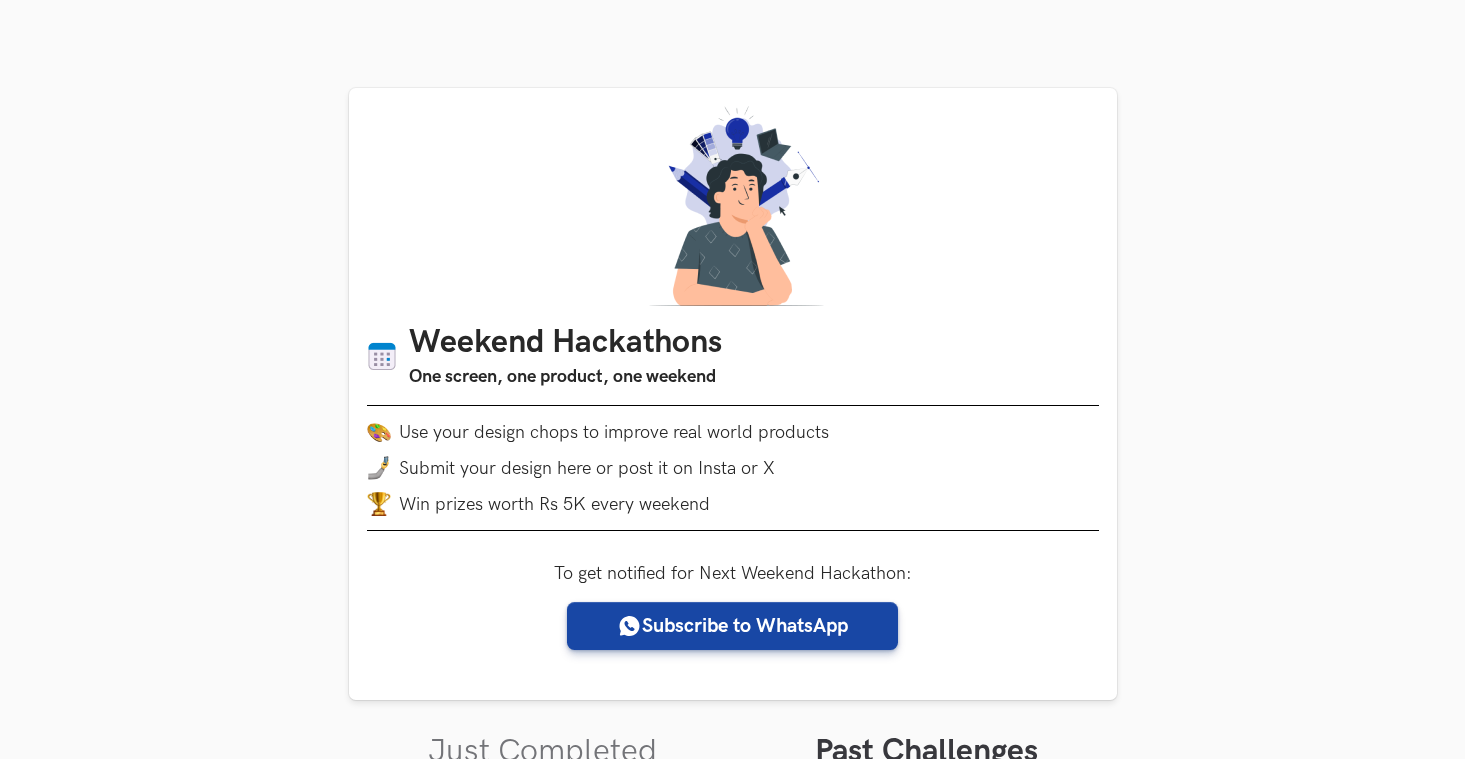 scroll, scrollTop: 662, scrollLeft: 0, axis: vertical 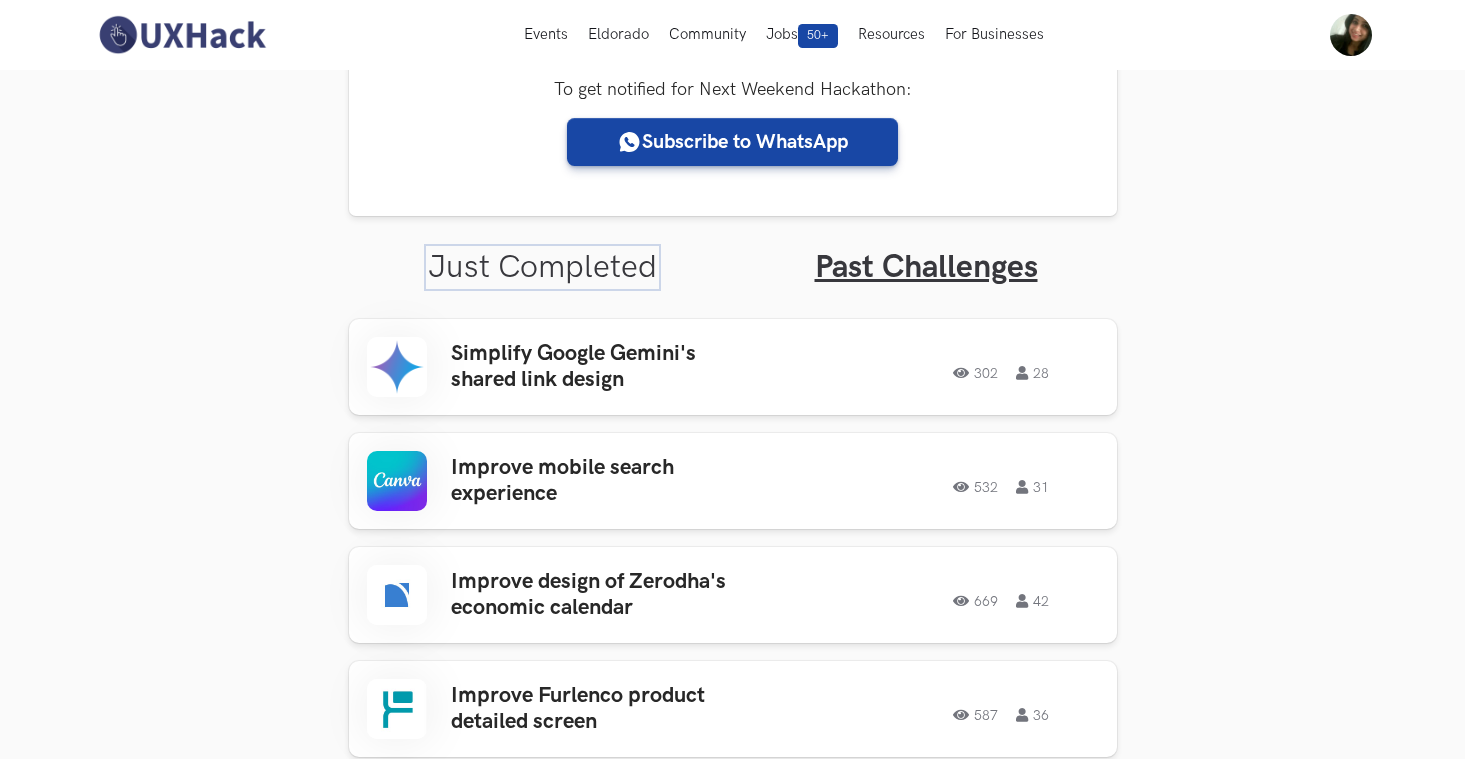 click on "Just Completed" at bounding box center (542, 267) 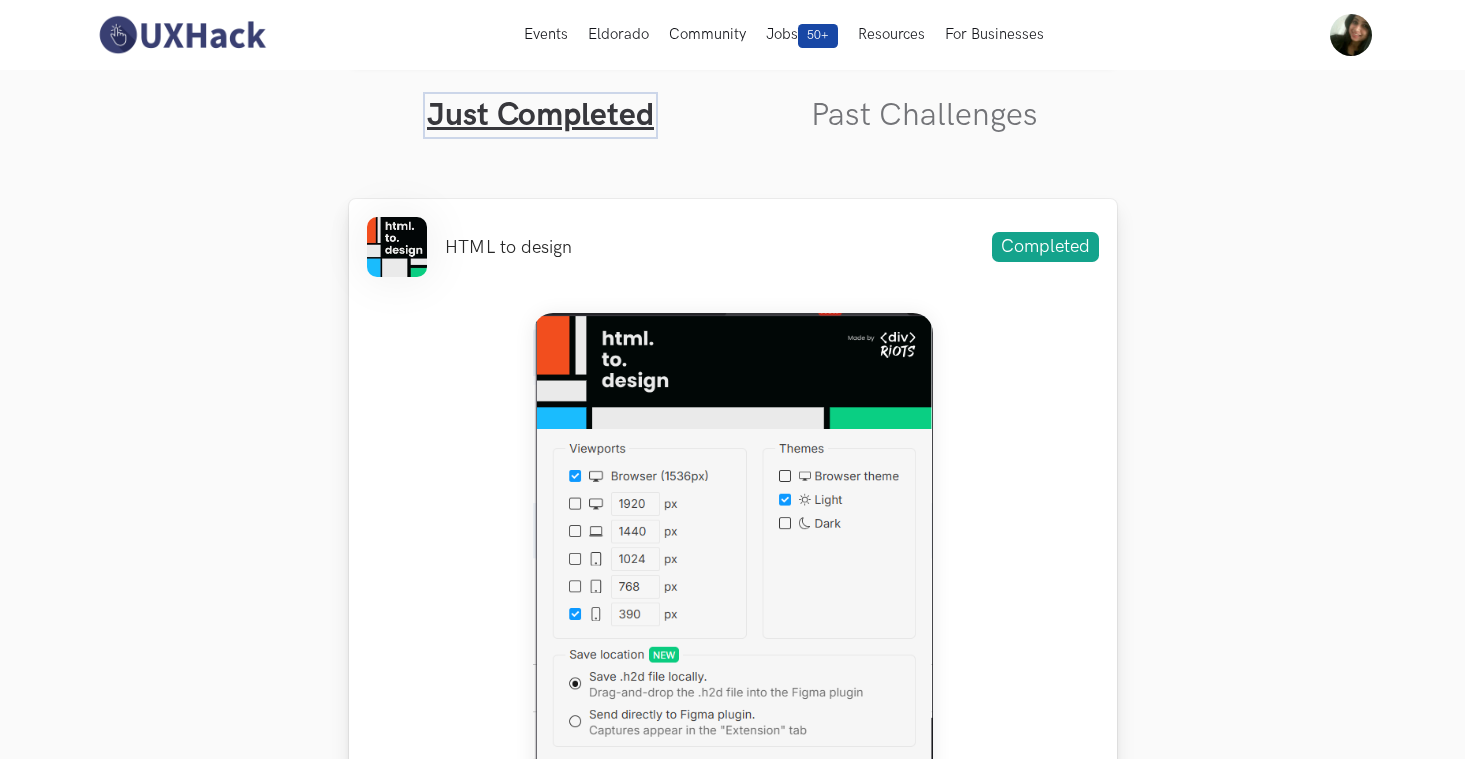 scroll, scrollTop: 612, scrollLeft: 0, axis: vertical 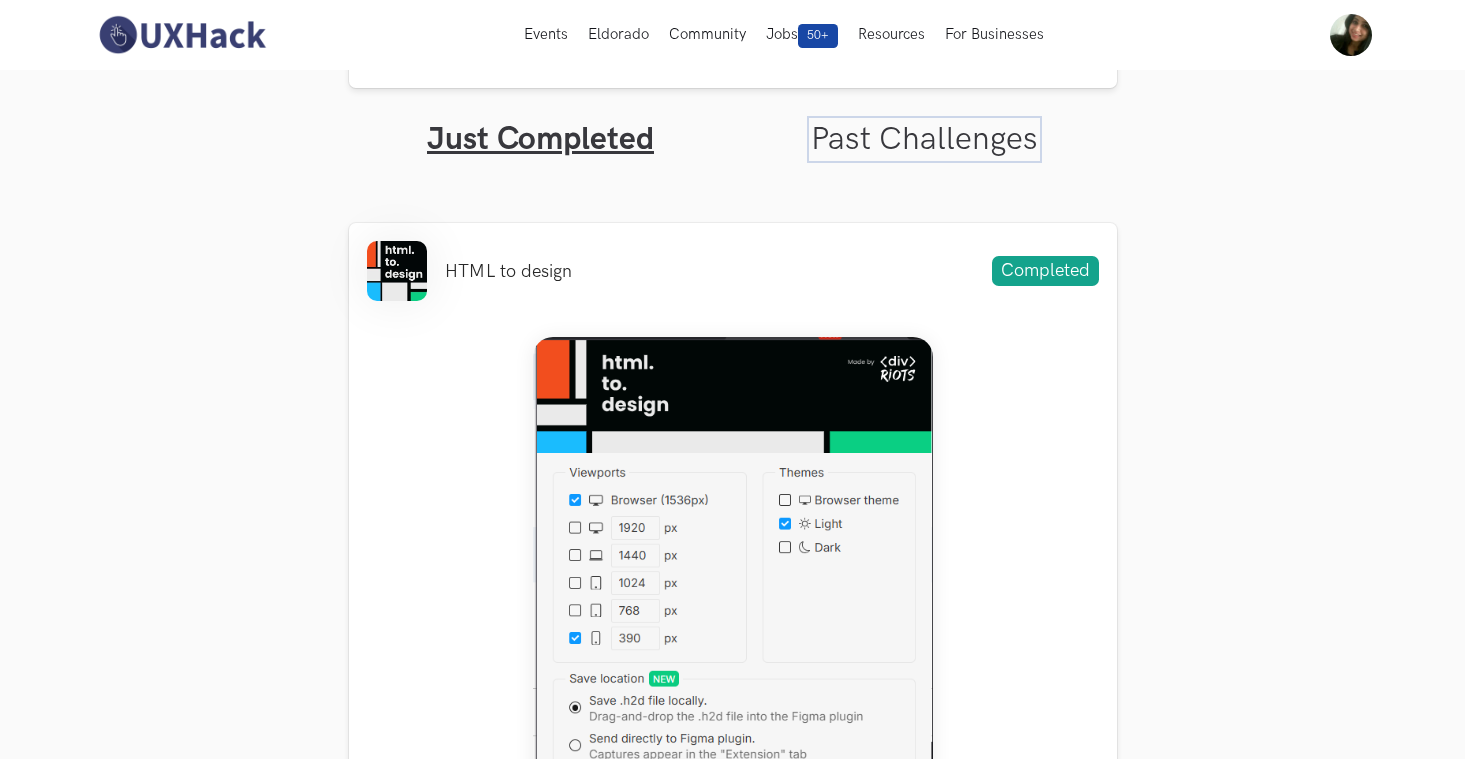 click on "Past Challenges" at bounding box center (924, 139) 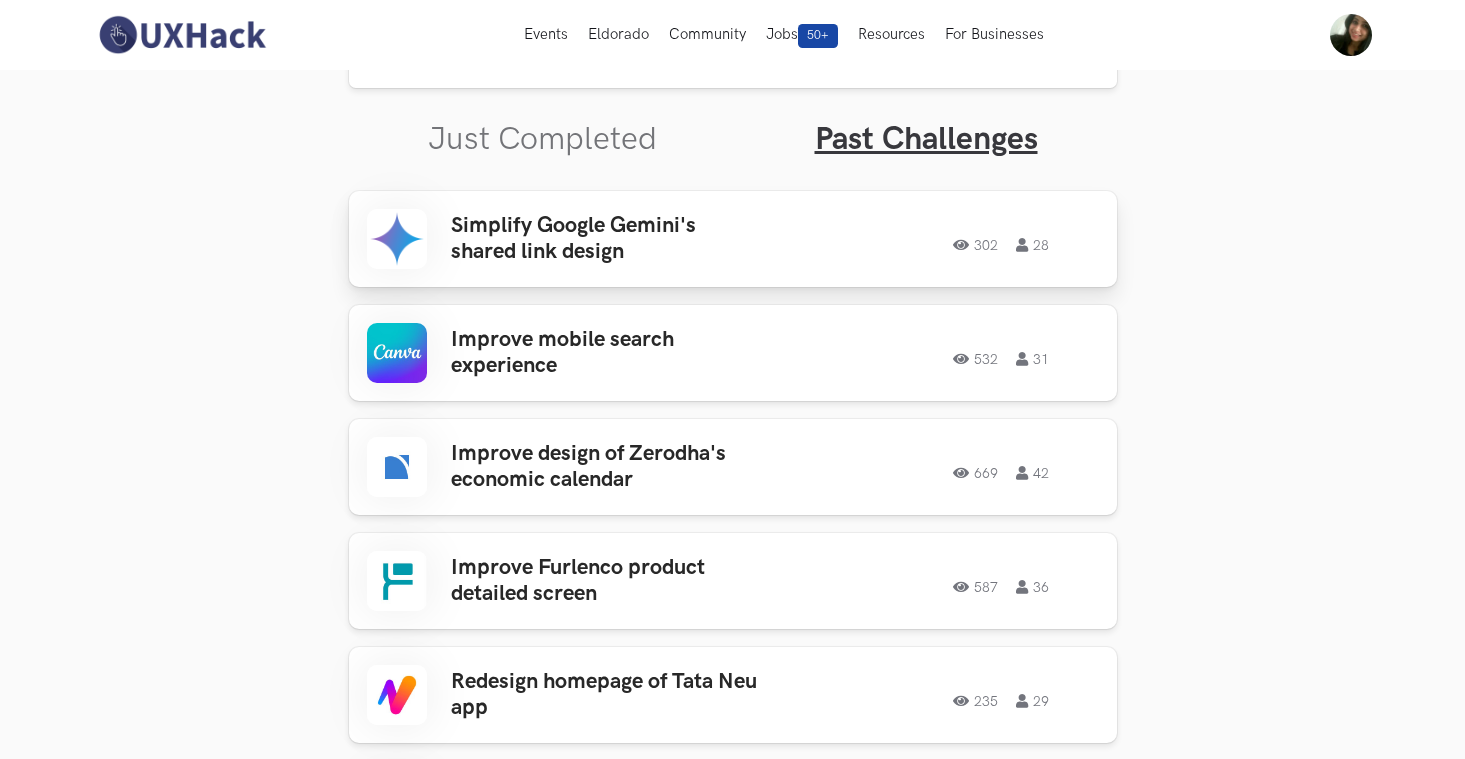 click on "302  28" at bounding box center (955, 239) 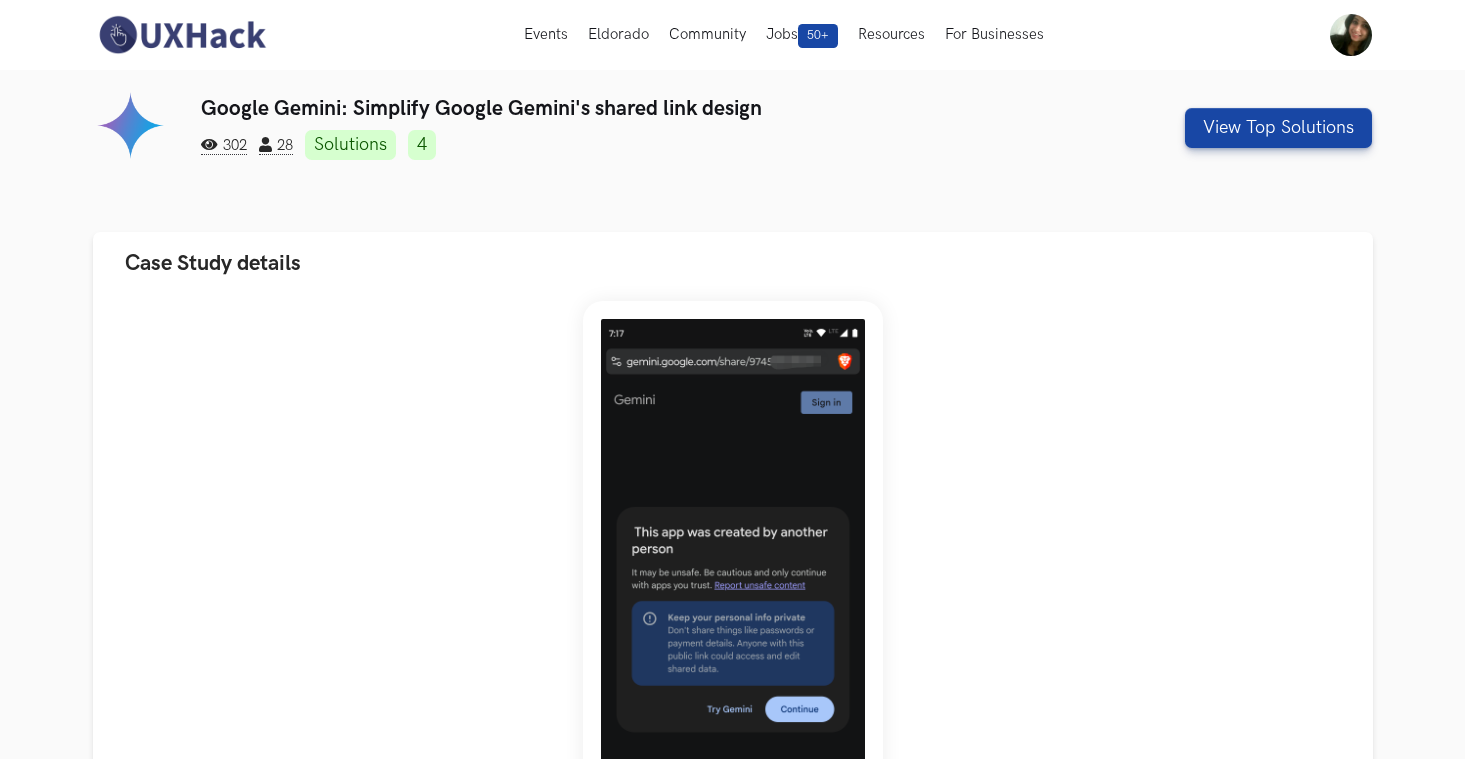 scroll, scrollTop: 0, scrollLeft: 0, axis: both 